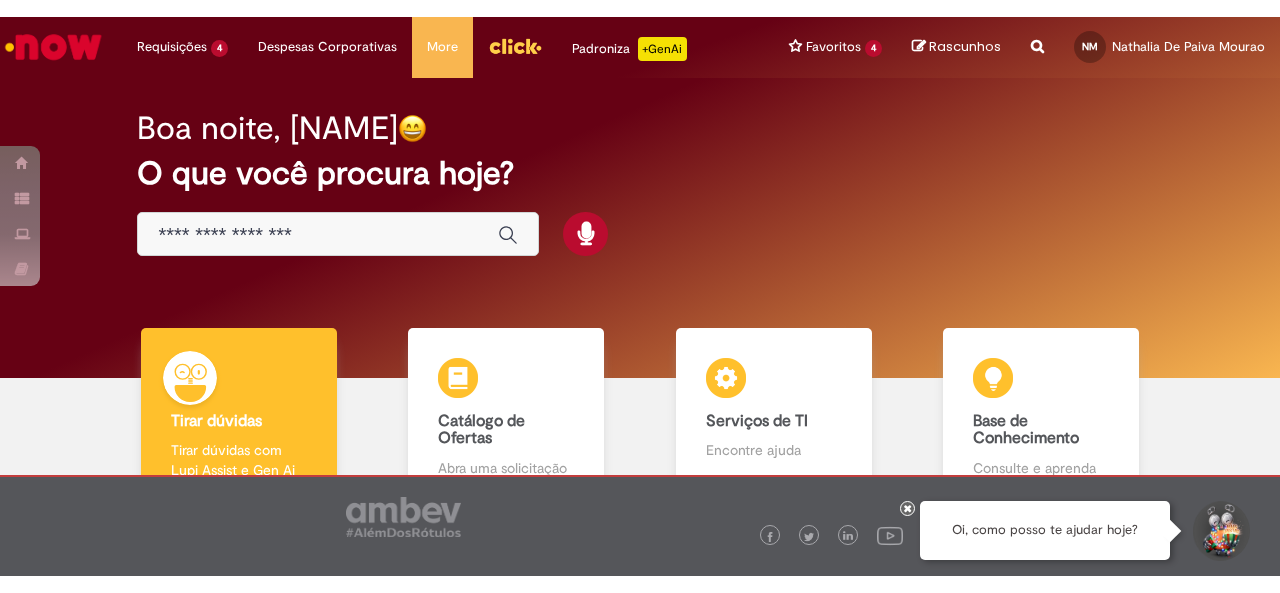 scroll, scrollTop: 0, scrollLeft: 0, axis: both 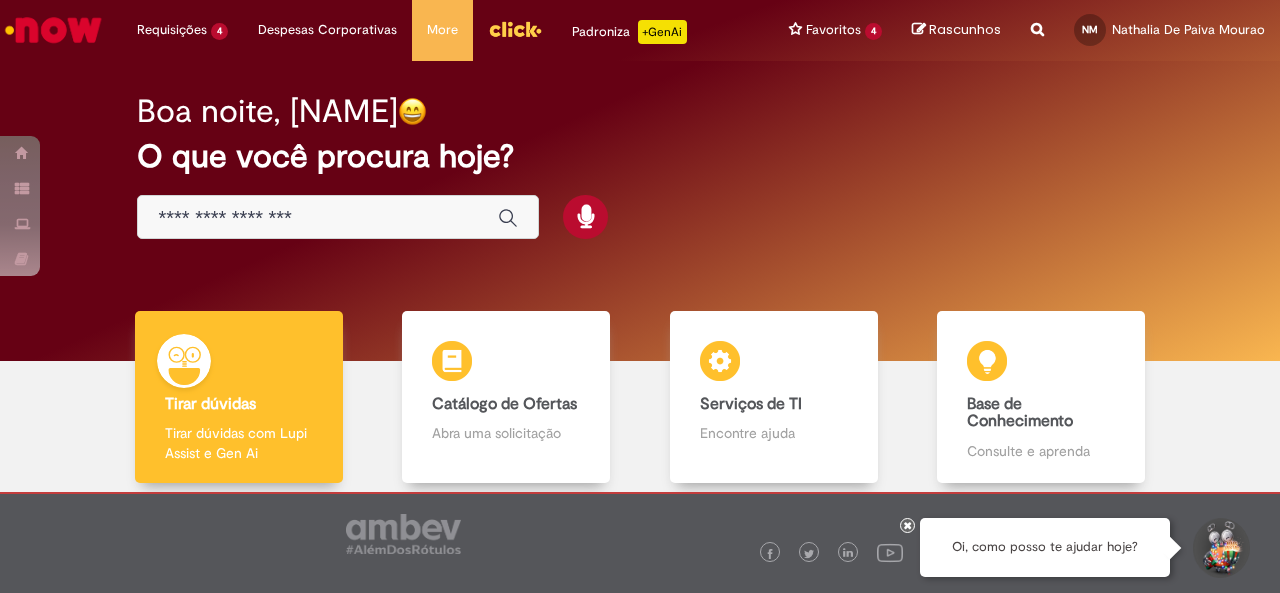 click at bounding box center (318, 218) 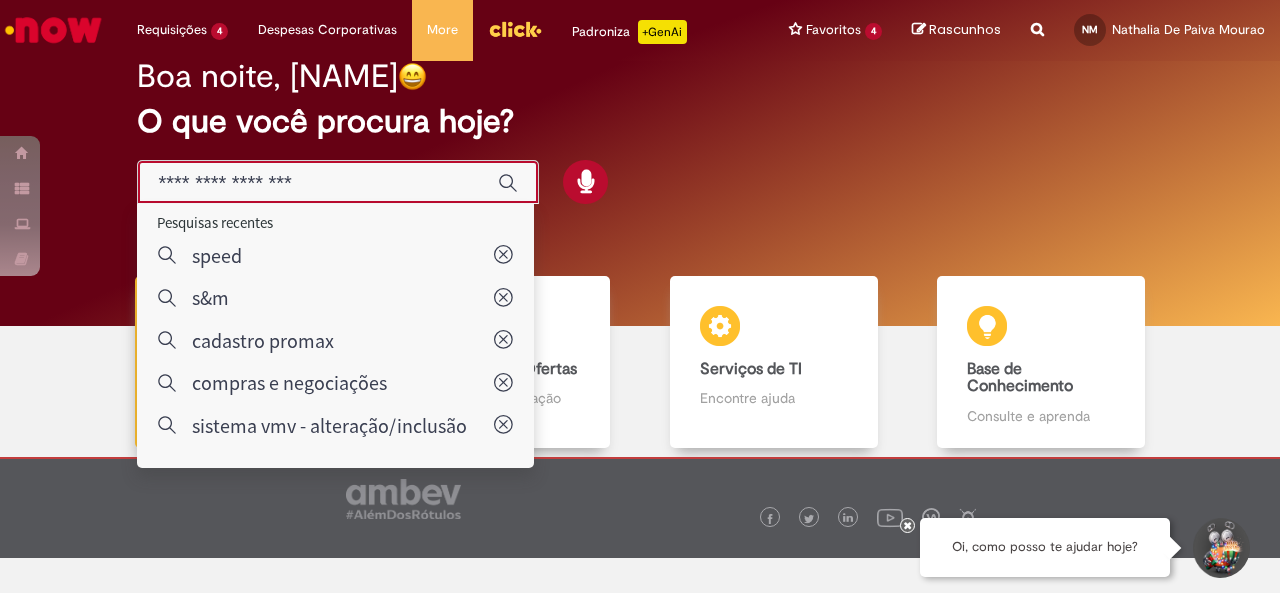scroll, scrollTop: 36, scrollLeft: 0, axis: vertical 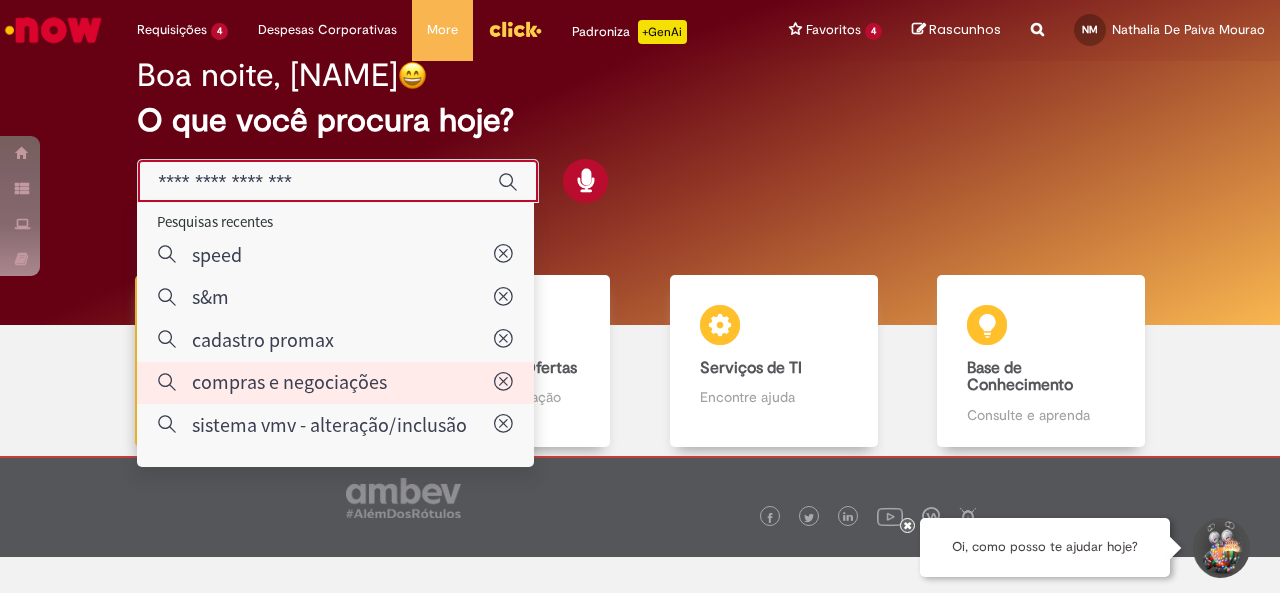 type on "**********" 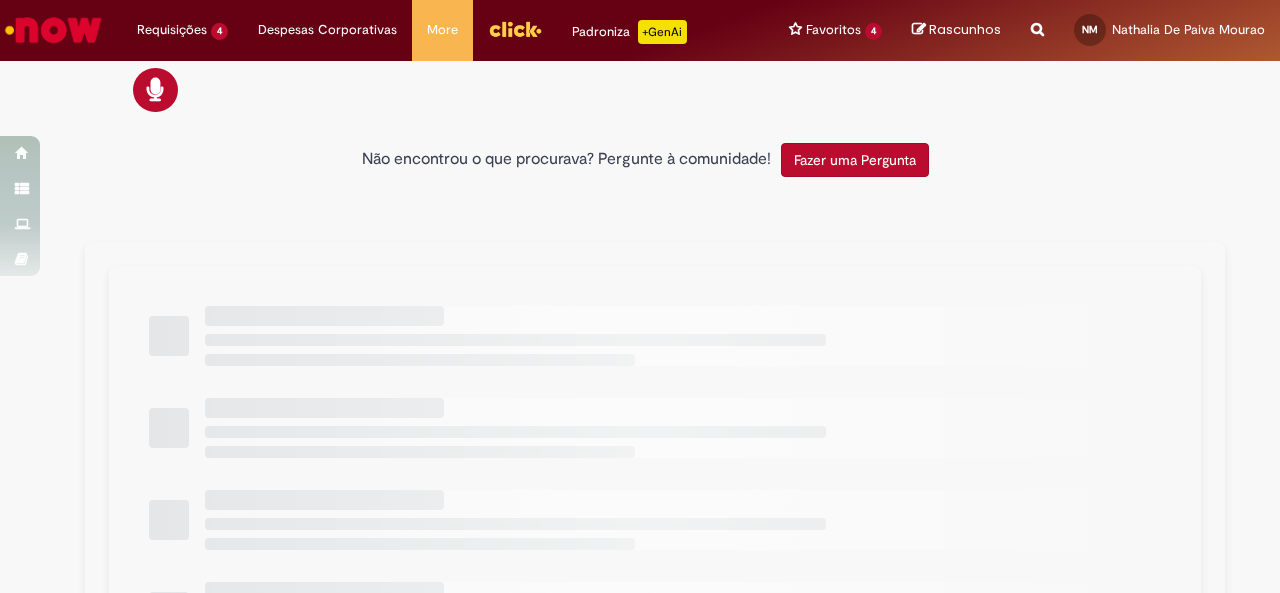 scroll, scrollTop: 0, scrollLeft: 0, axis: both 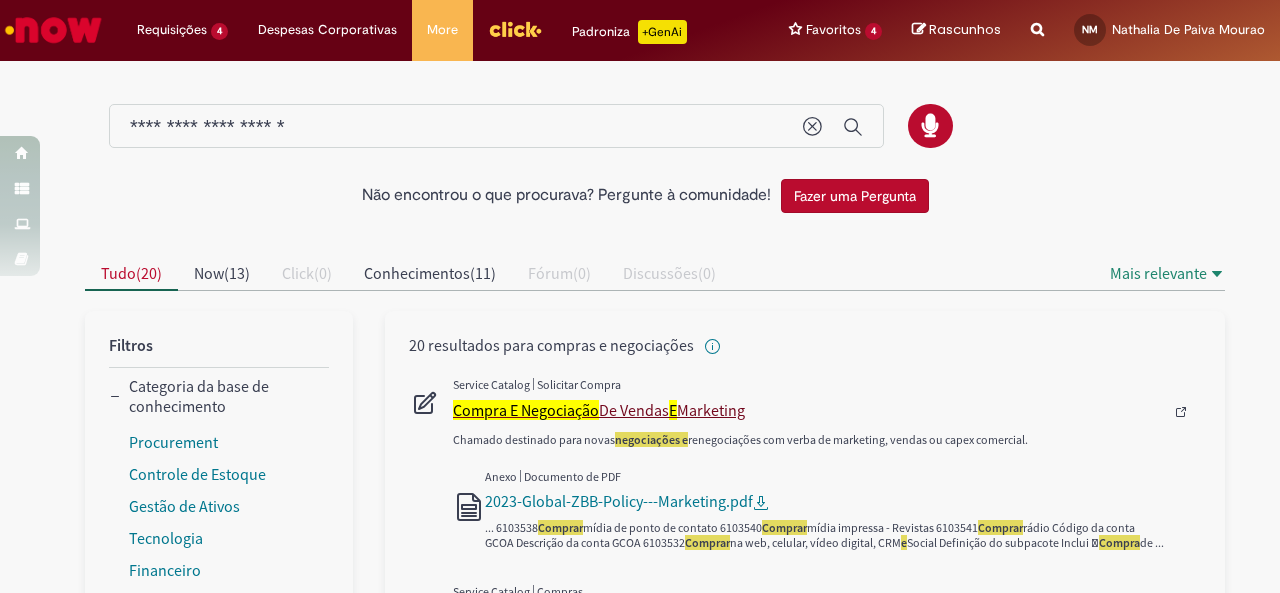 click on "Compra E Negociação" at bounding box center [526, 410] 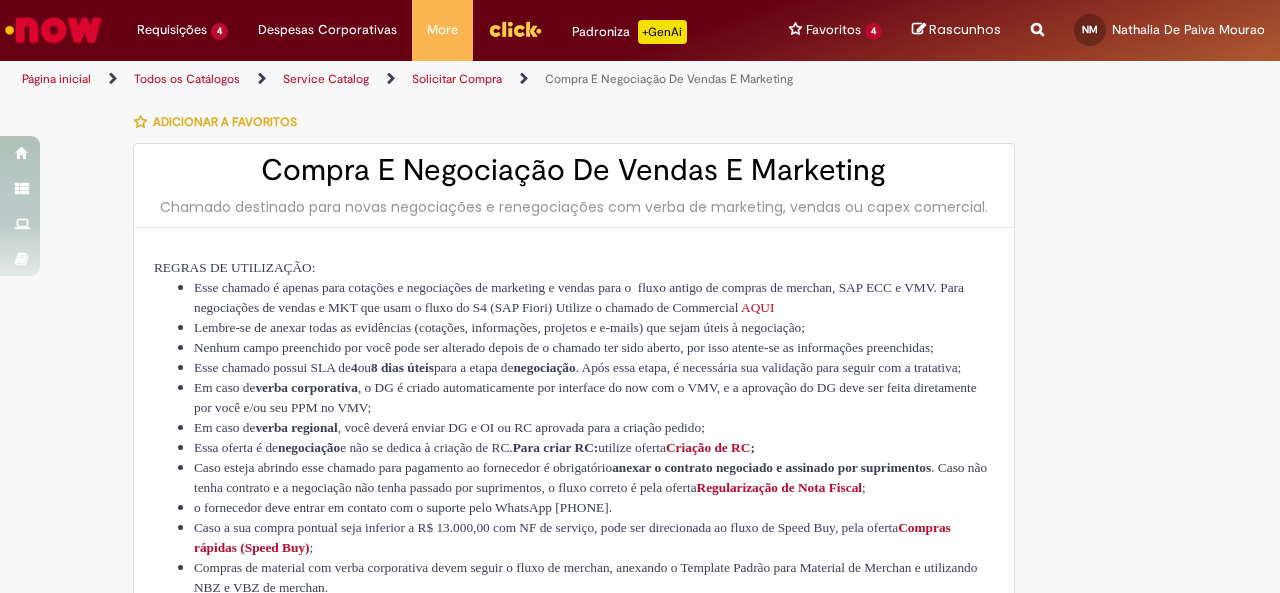type on "********" 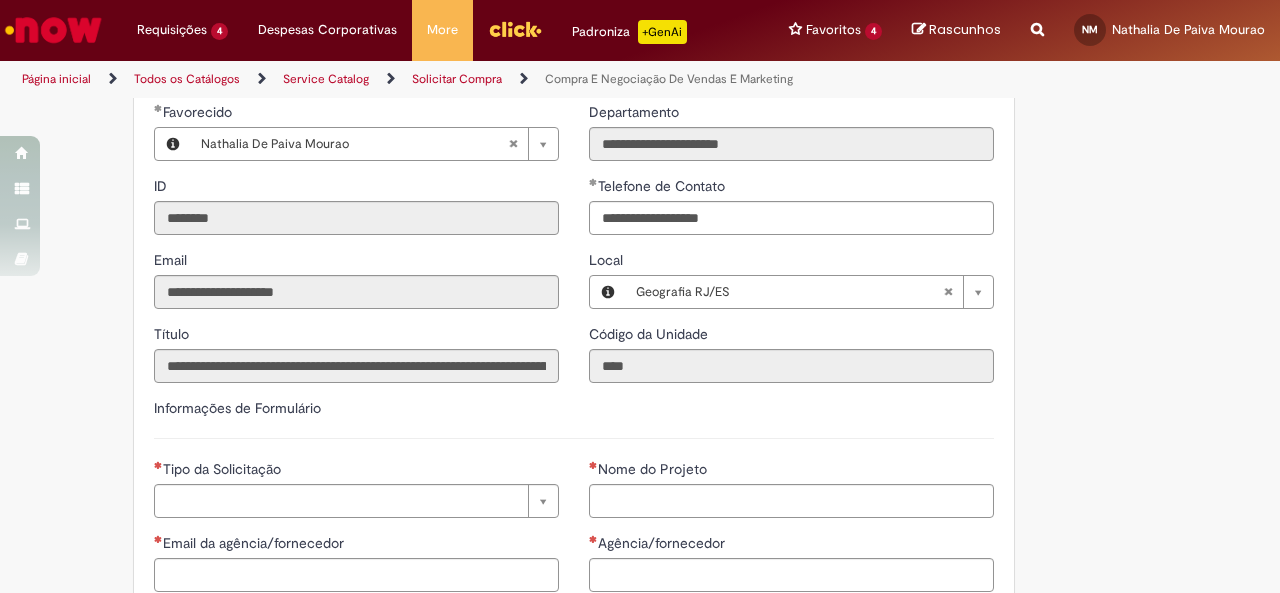 scroll, scrollTop: 566, scrollLeft: 0, axis: vertical 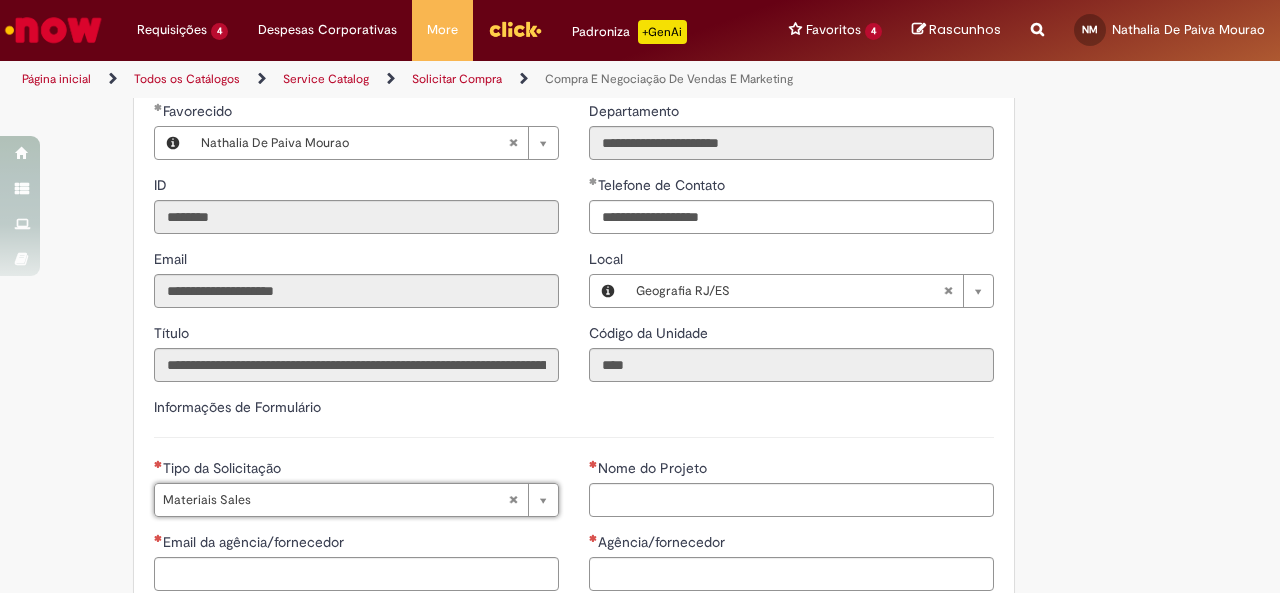 type on "**********" 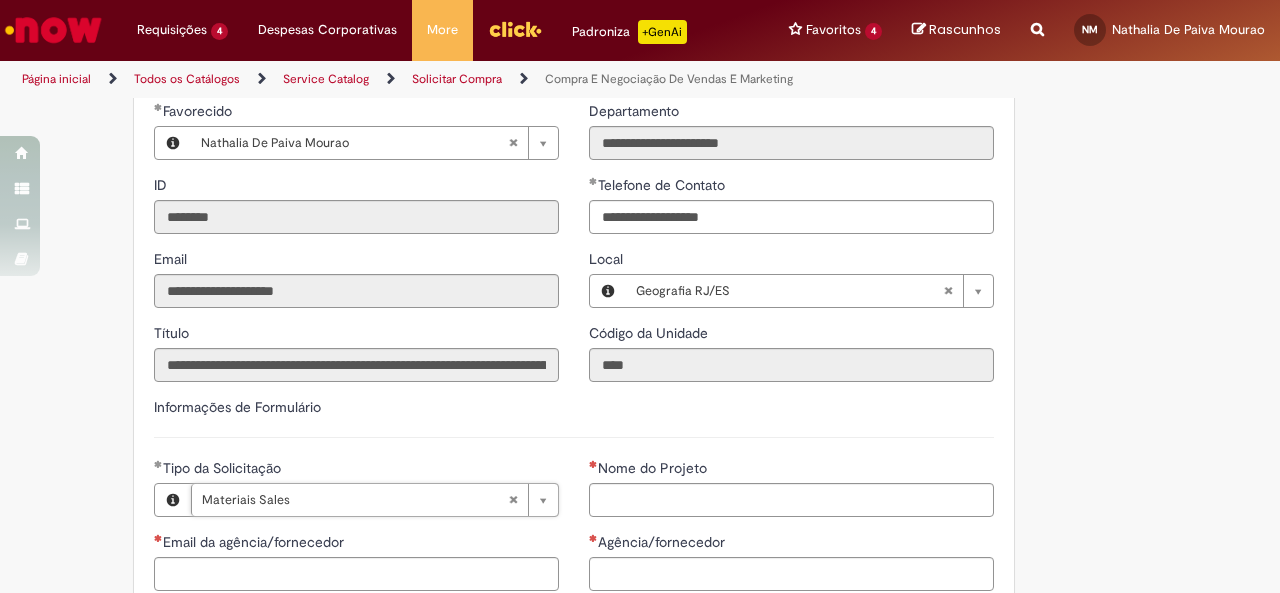 scroll, scrollTop: 666, scrollLeft: 0, axis: vertical 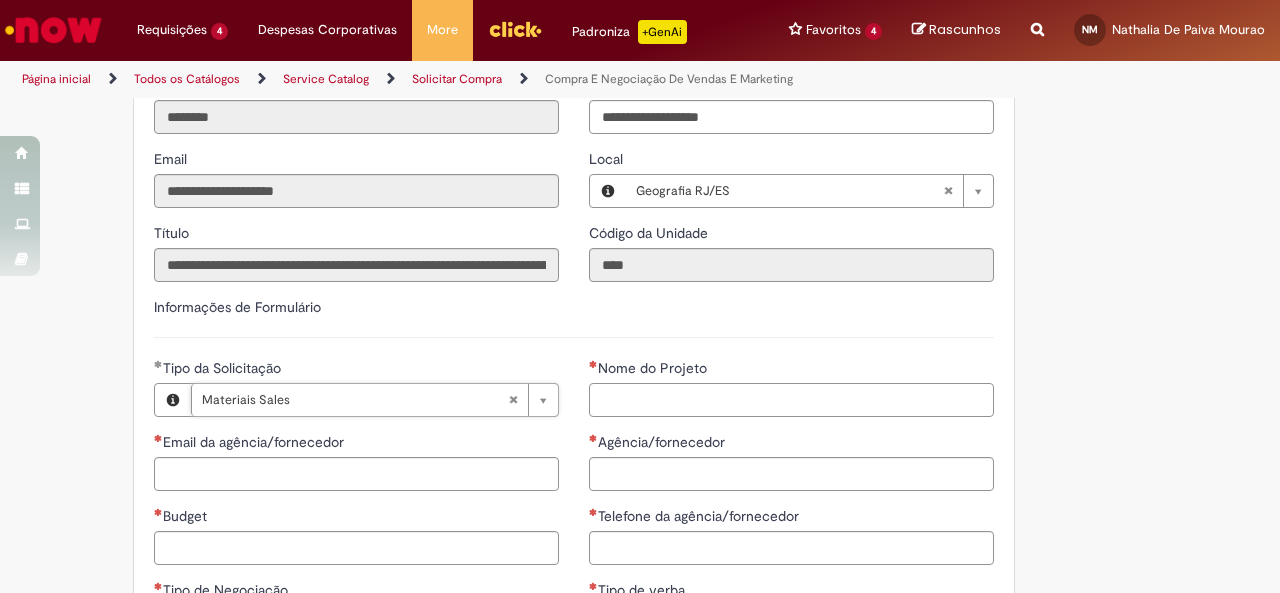 click on "Nome do Projeto" at bounding box center [791, 400] 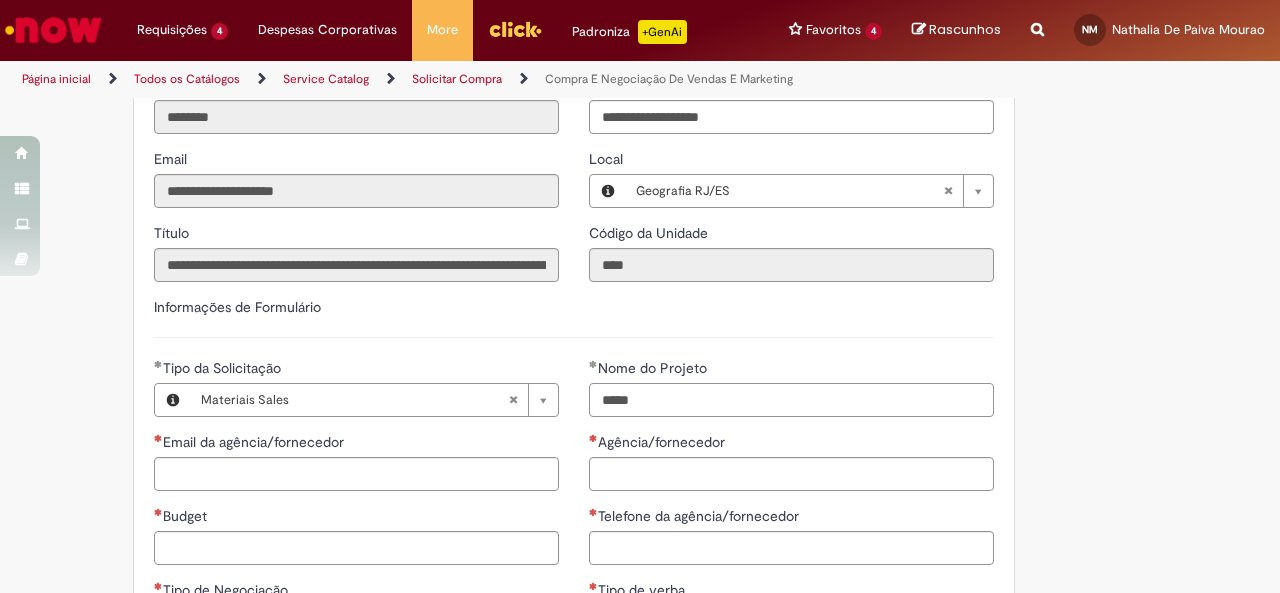 click on "*****" at bounding box center [791, 400] 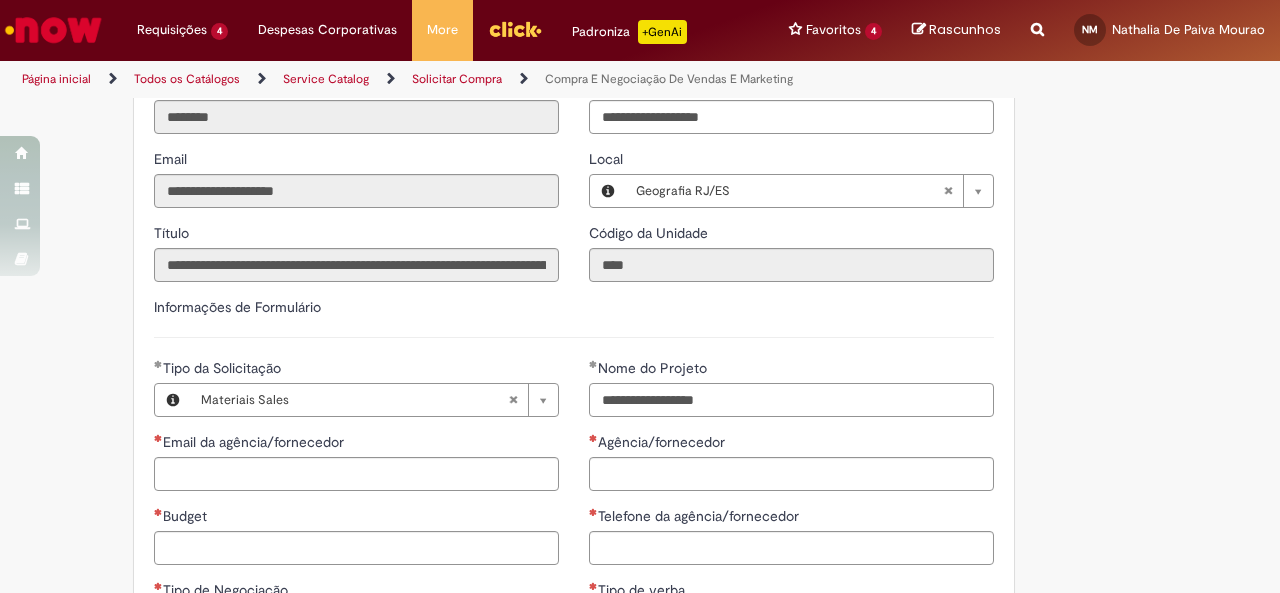type on "**********" 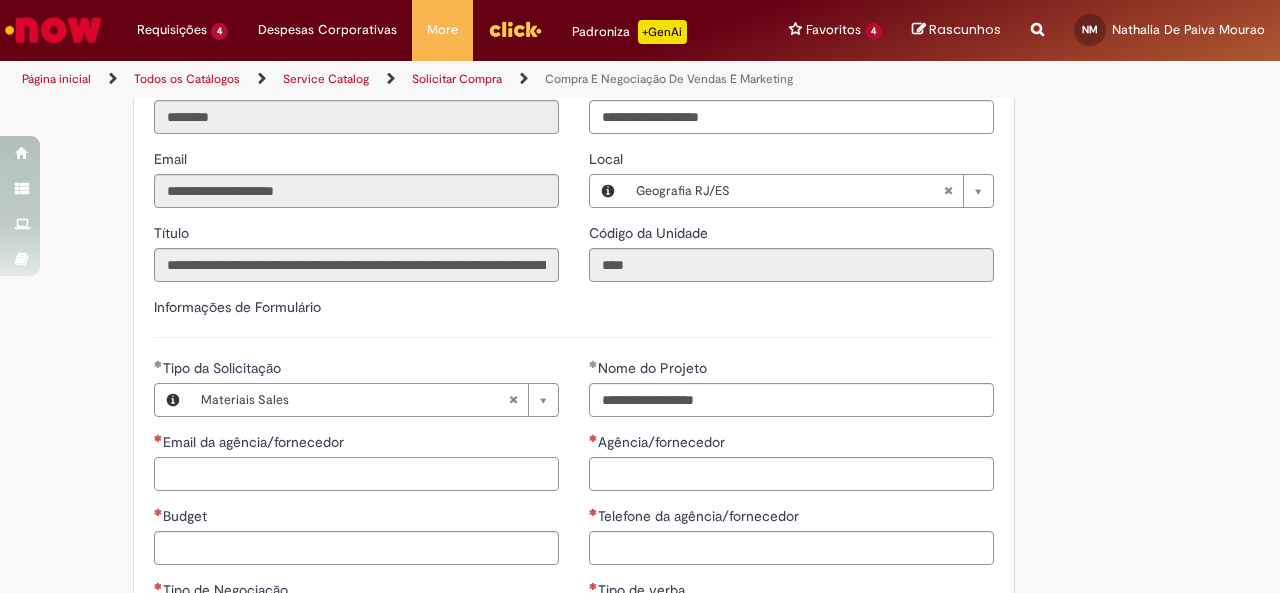 click on "Email da agência/fornecedor" at bounding box center (356, 474) 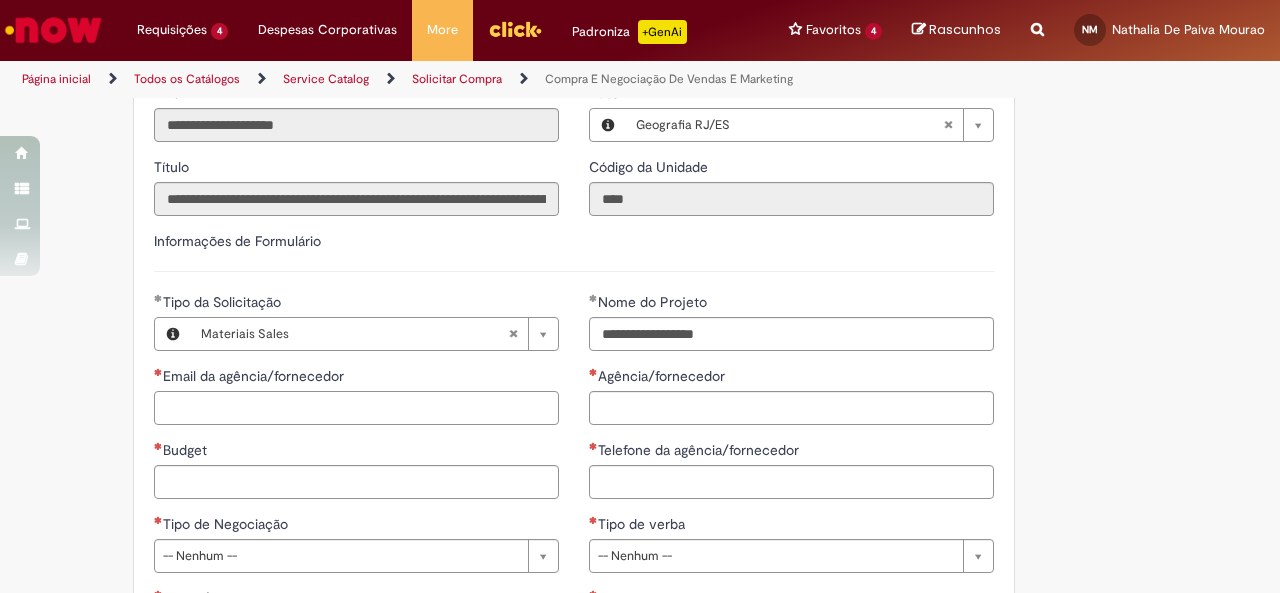 scroll, scrollTop: 744, scrollLeft: 0, axis: vertical 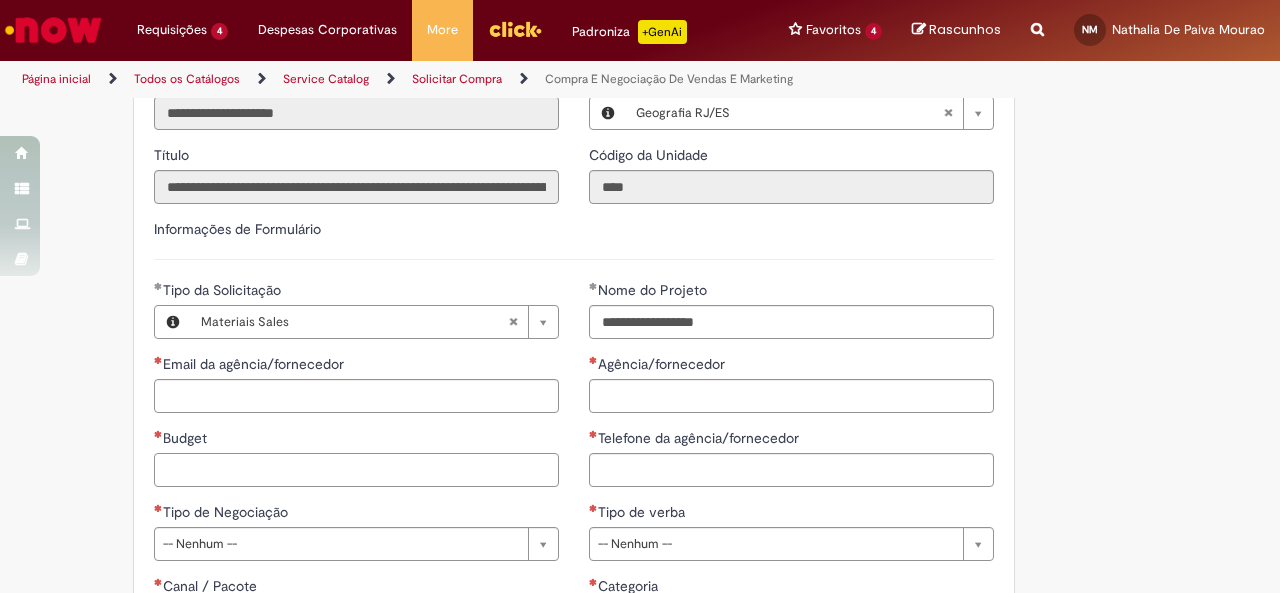 click on "Budget" at bounding box center (356, 470) 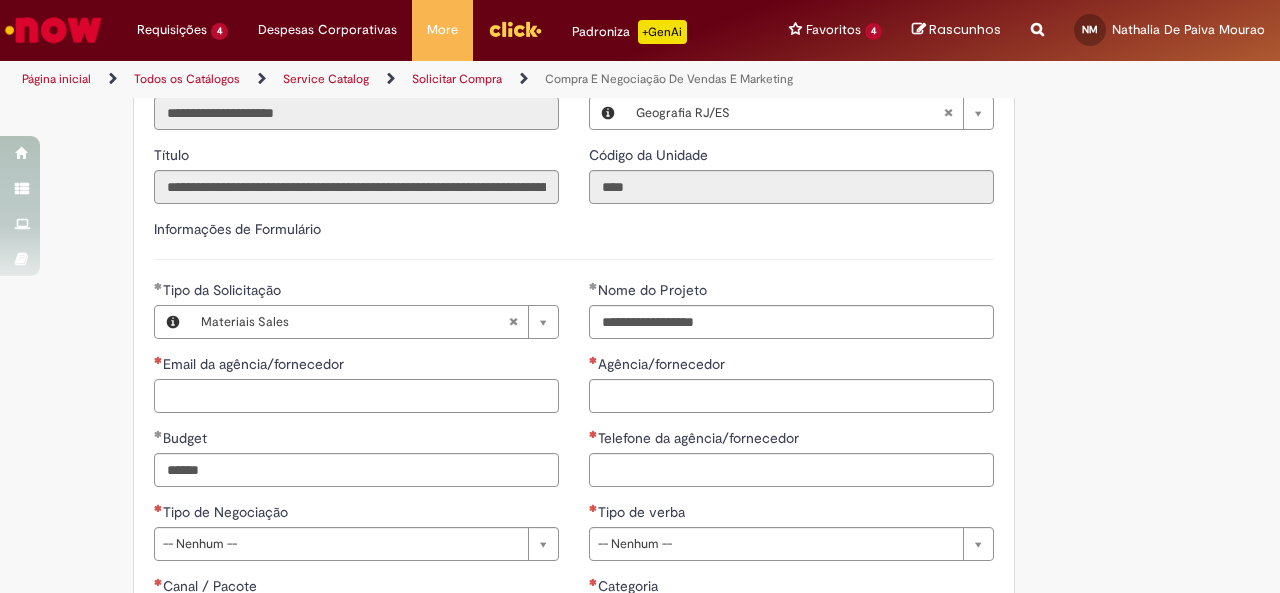type on "**********" 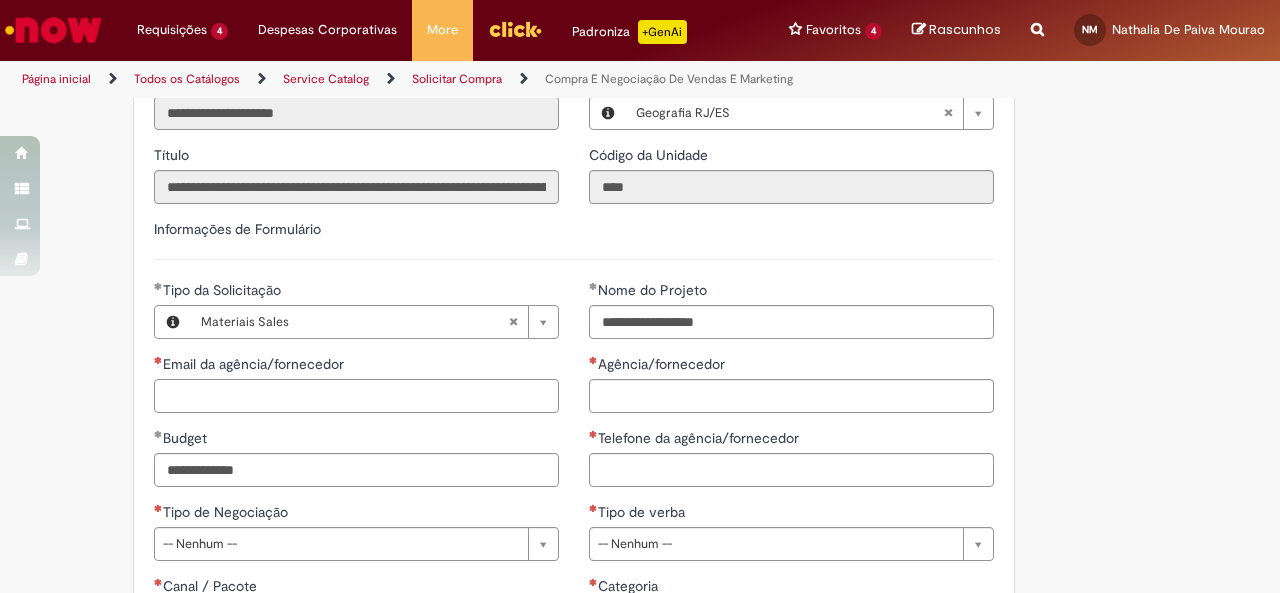 click on "Email da agência/fornecedor" at bounding box center (356, 396) 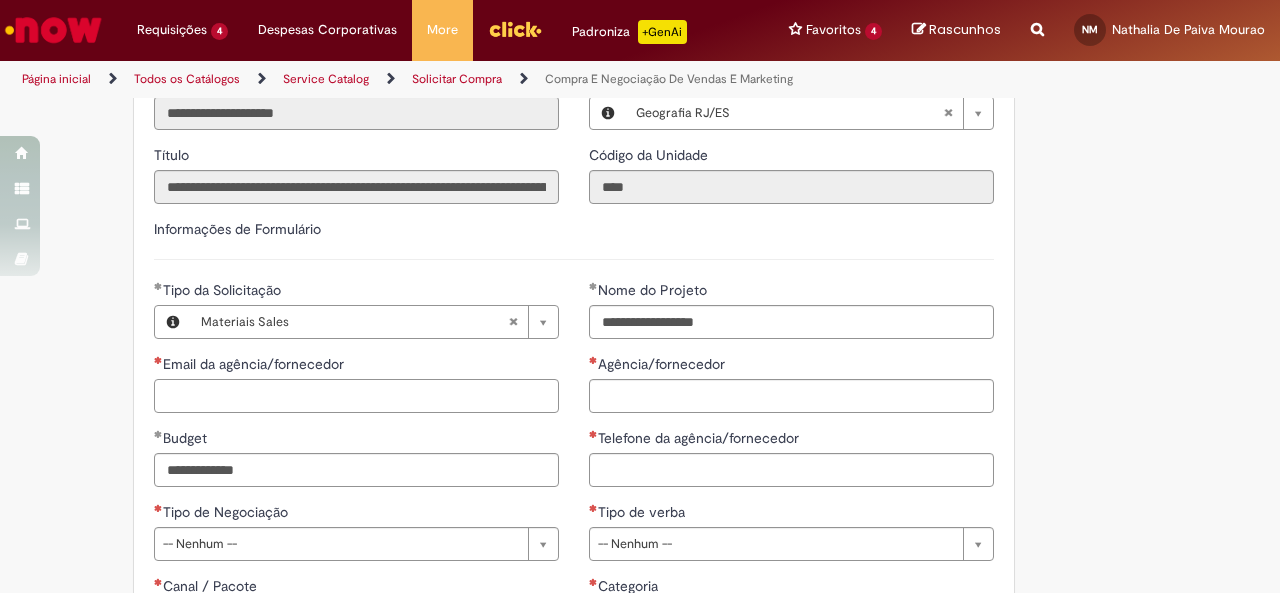 click on "Email da agência/fornecedor" at bounding box center (356, 396) 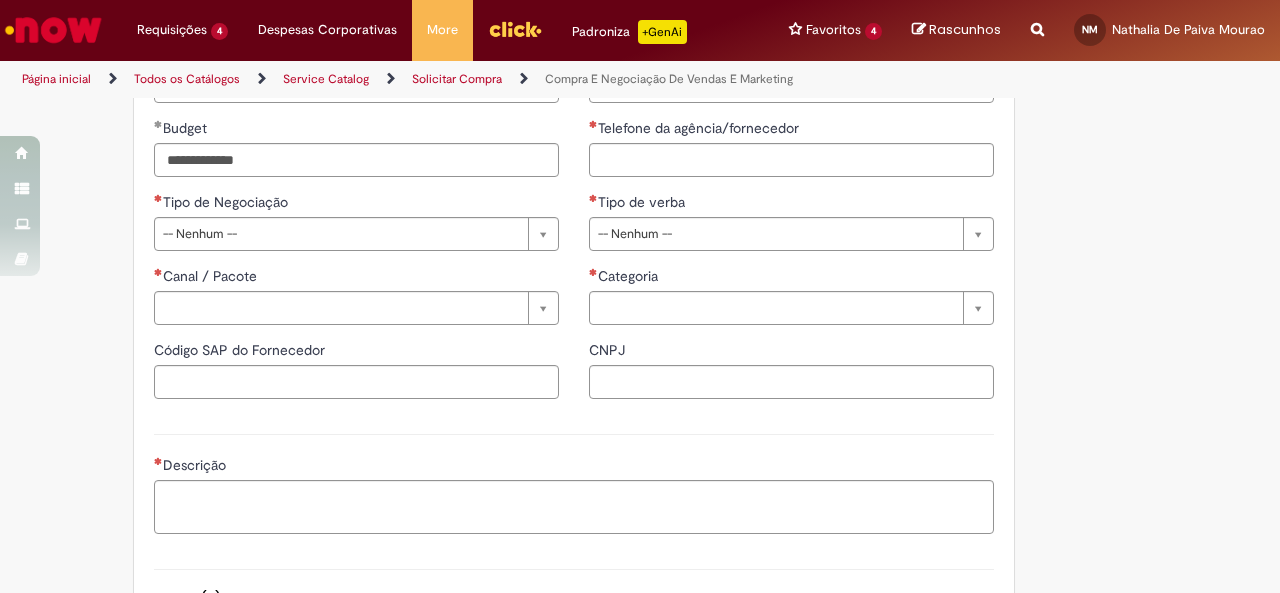 scroll, scrollTop: 1056, scrollLeft: 0, axis: vertical 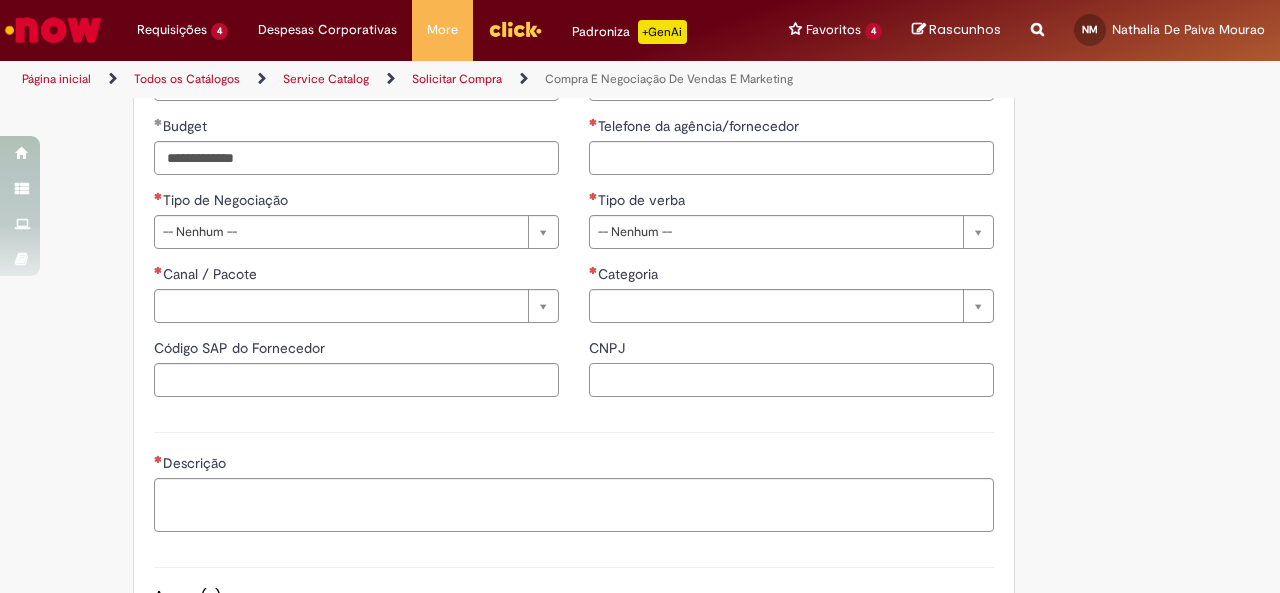 click on "CNPJ" at bounding box center (791, 380) 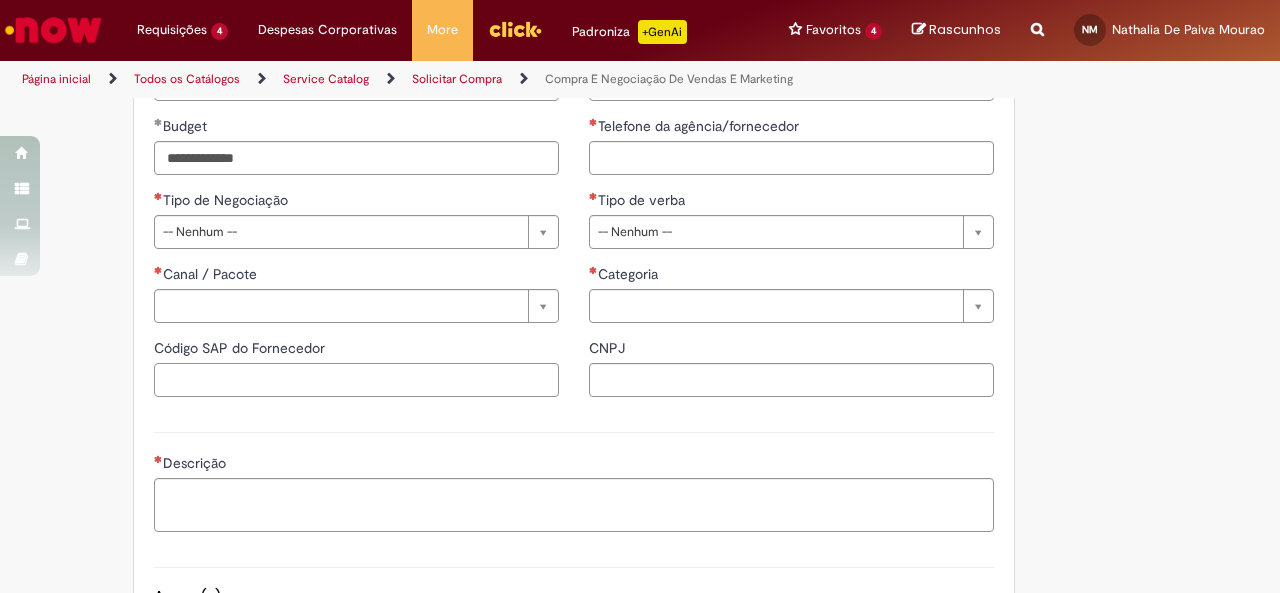 click on "Código SAP do Fornecedor" at bounding box center [356, 380] 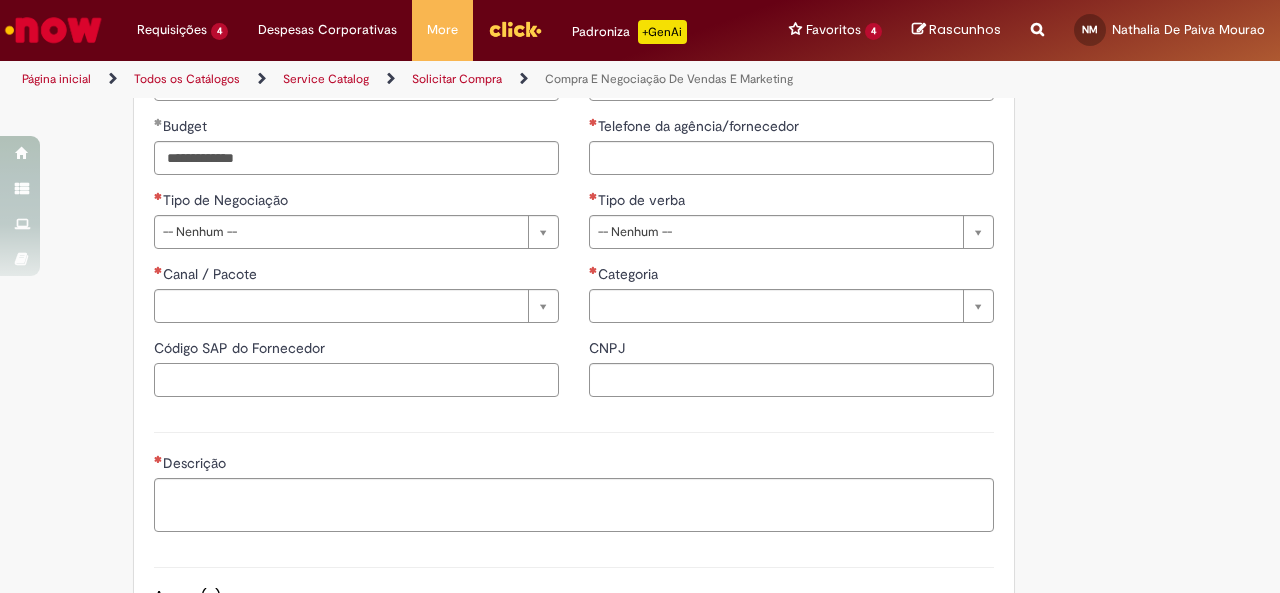 paste on "******" 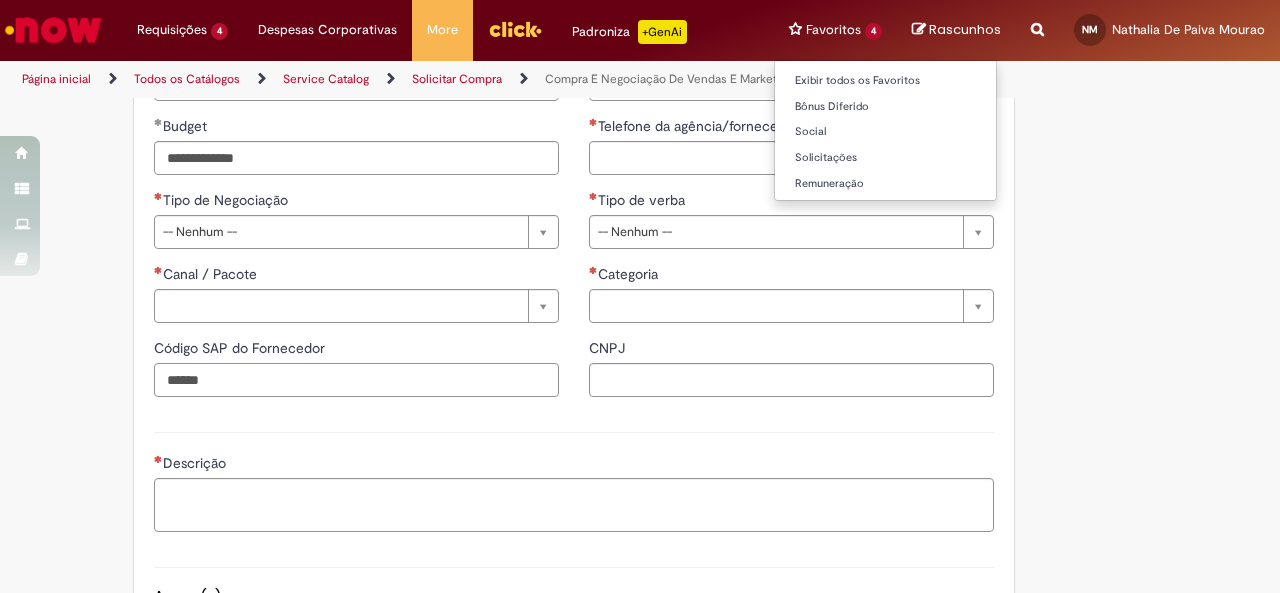 type on "******" 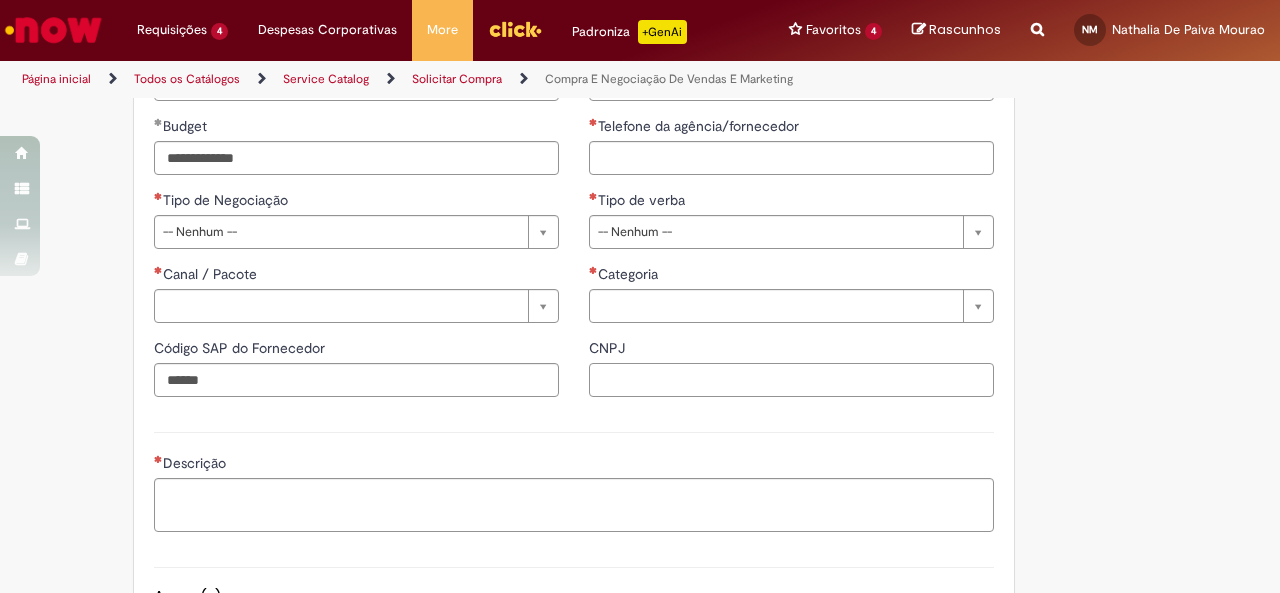 click on "CNPJ" at bounding box center (791, 380) 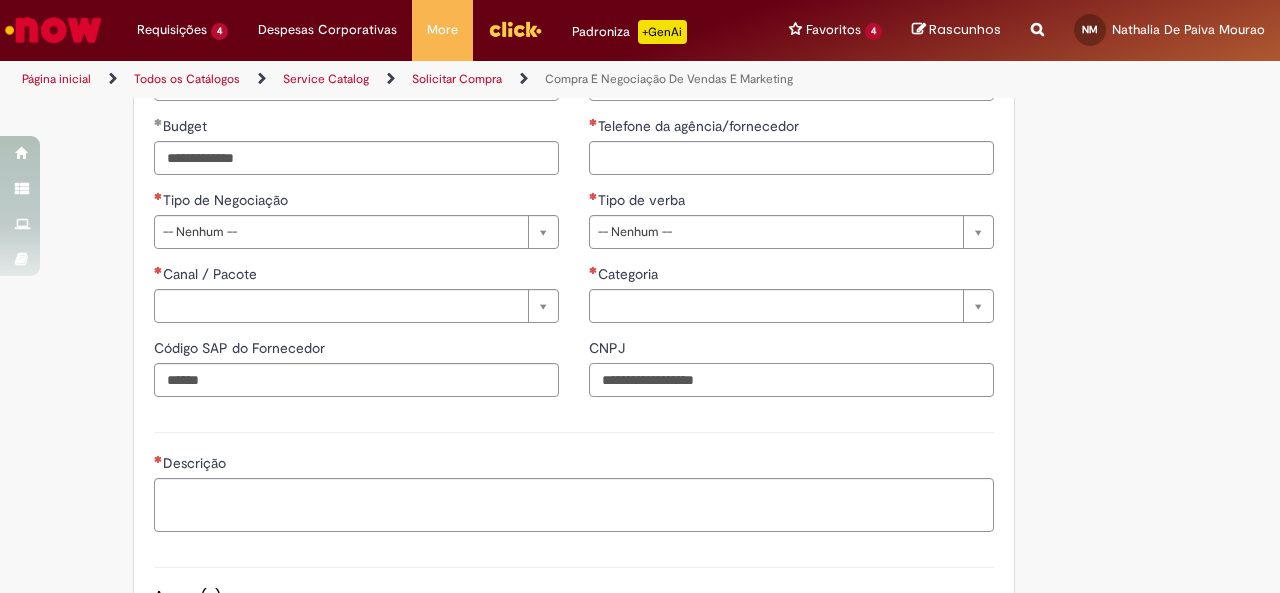 type on "**********" 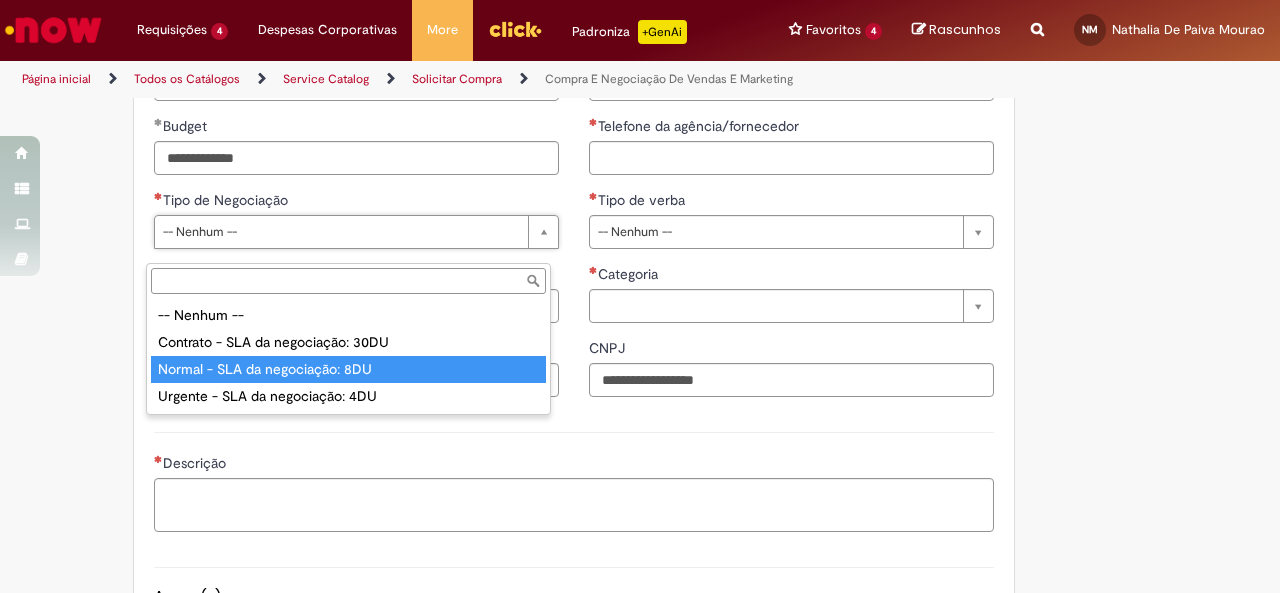 type on "**********" 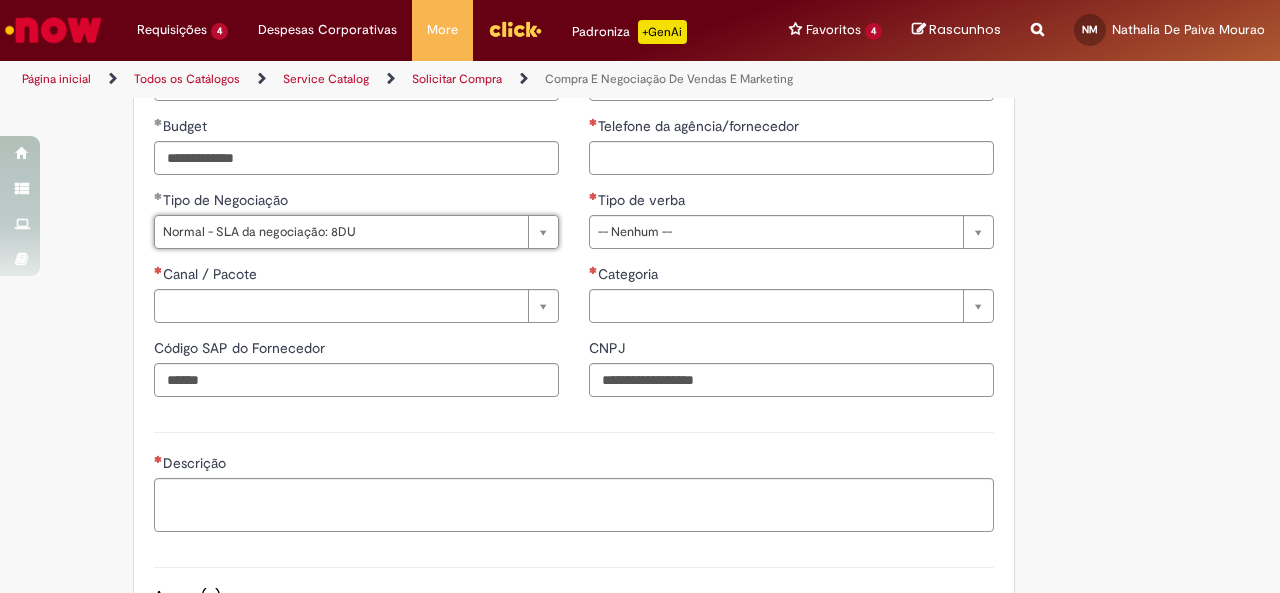 click on "Canal / Pacote" at bounding box center (356, 276) 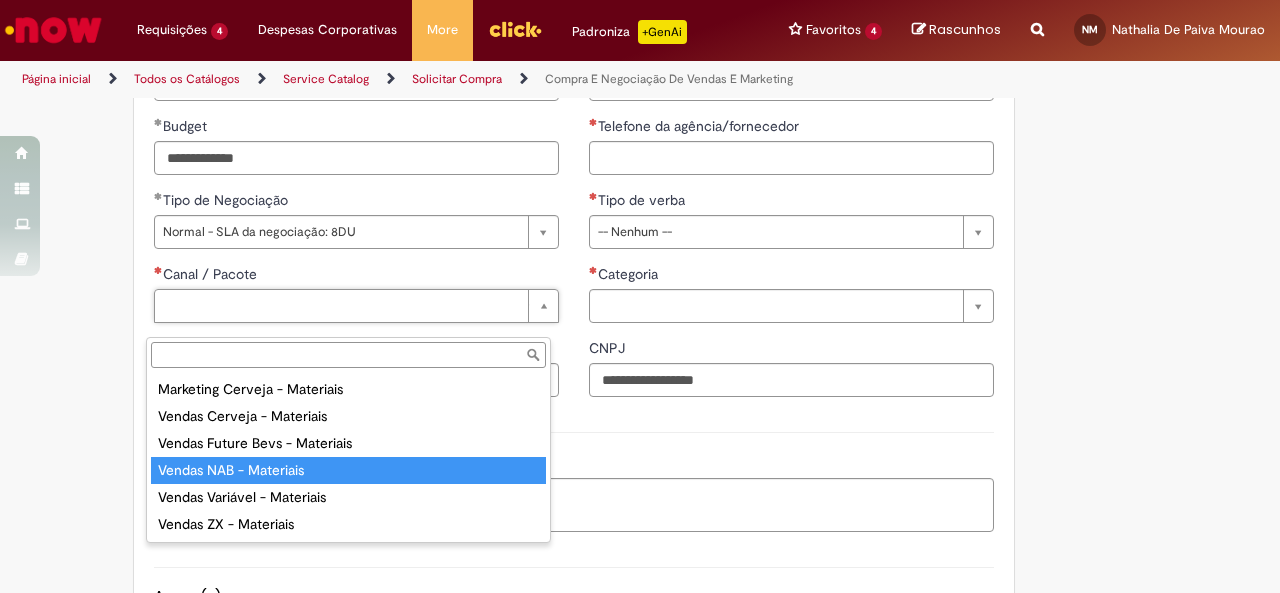 drag, startPoint x: 373, startPoint y: 398, endPoint x: 392, endPoint y: 480, distance: 84.17244 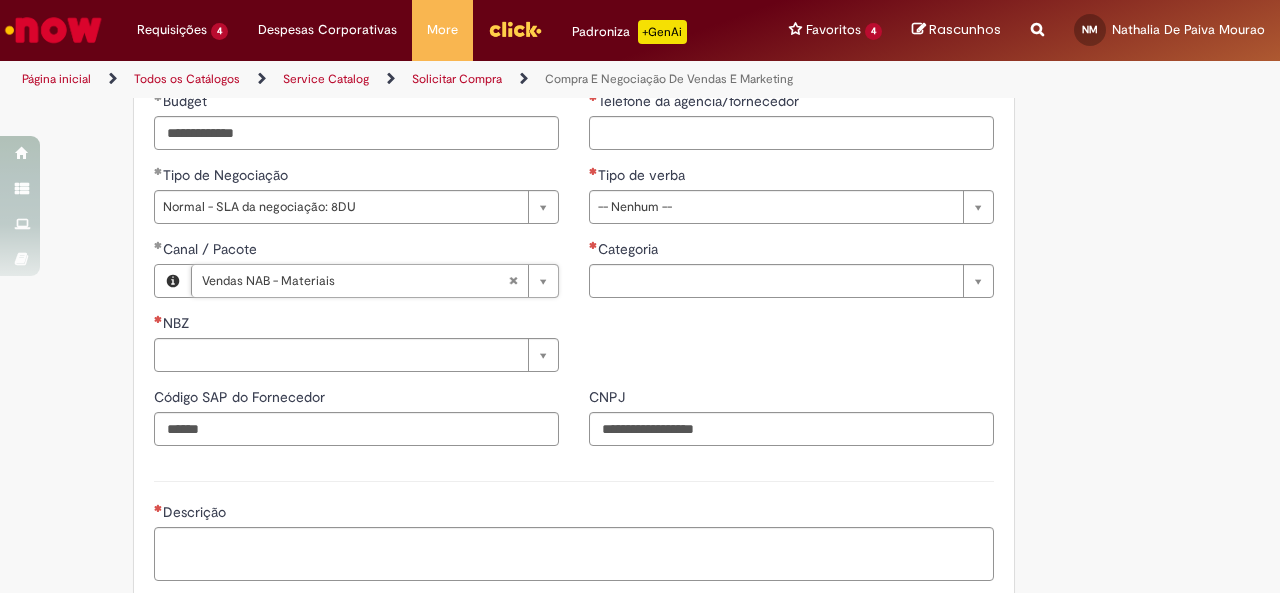 scroll, scrollTop: 1082, scrollLeft: 0, axis: vertical 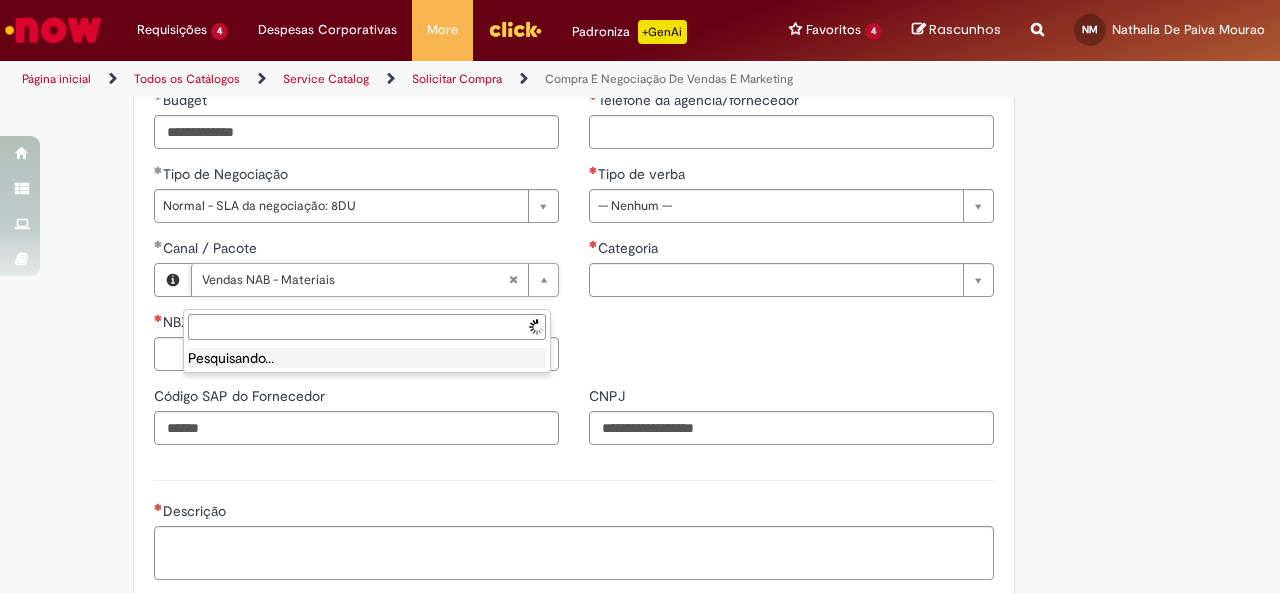 type 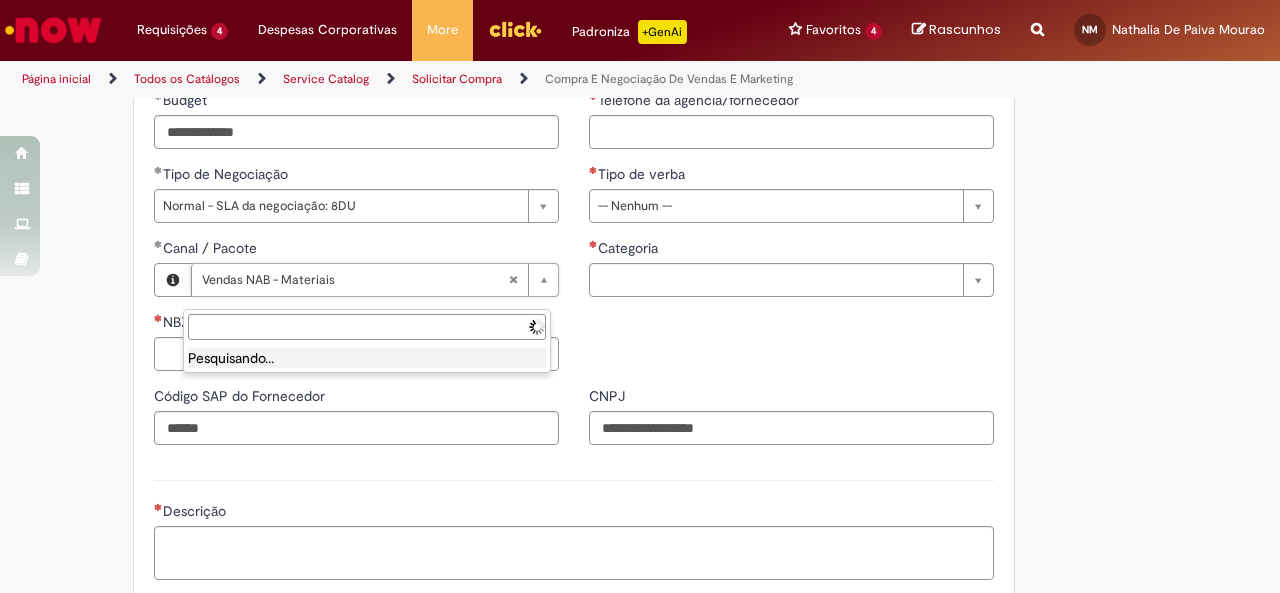 type 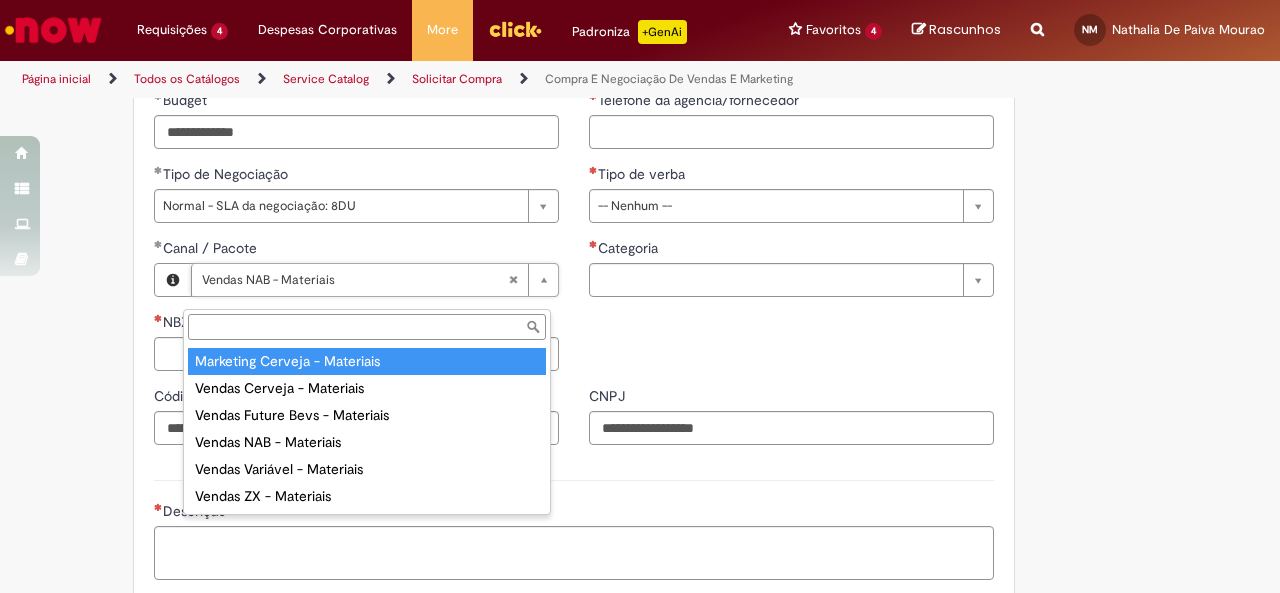 type on "**********" 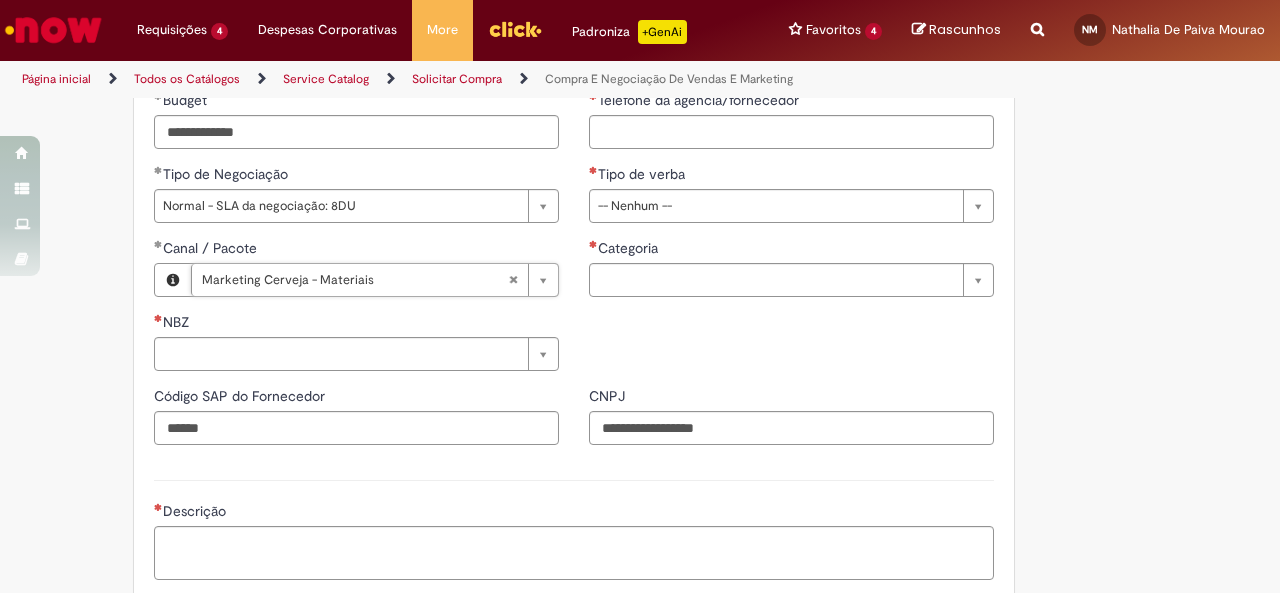 scroll, scrollTop: 0, scrollLeft: 145, axis: horizontal 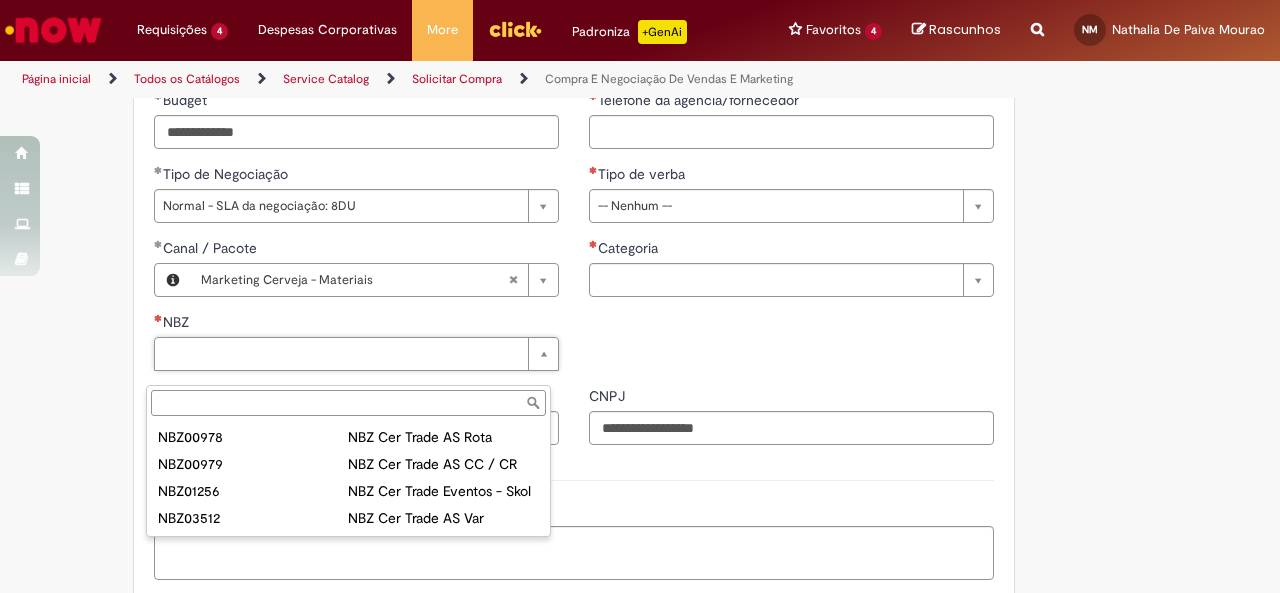 click on "NBZ" at bounding box center [348, 403] 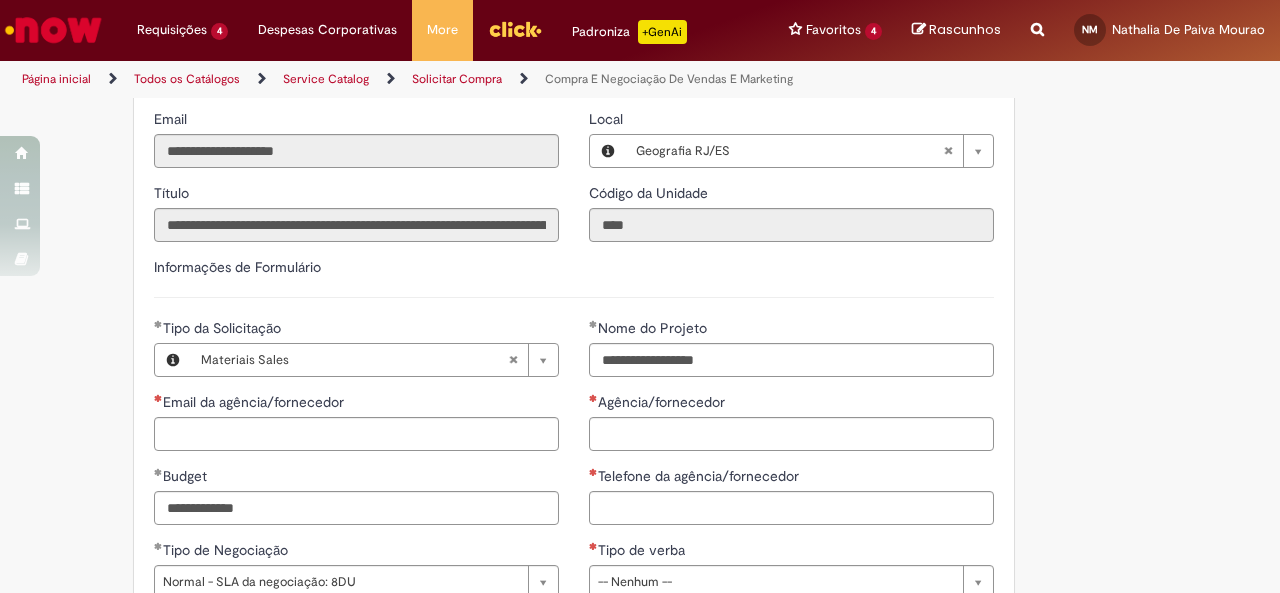 scroll, scrollTop: 700, scrollLeft: 0, axis: vertical 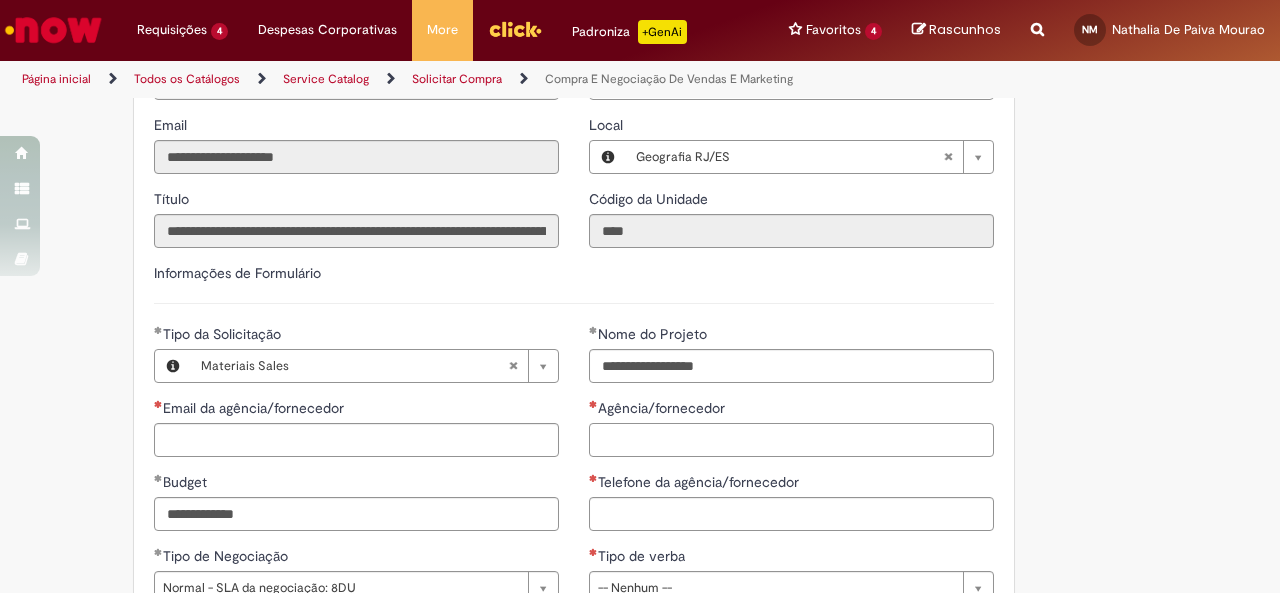 click on "Agência/fornecedor" at bounding box center (791, 440) 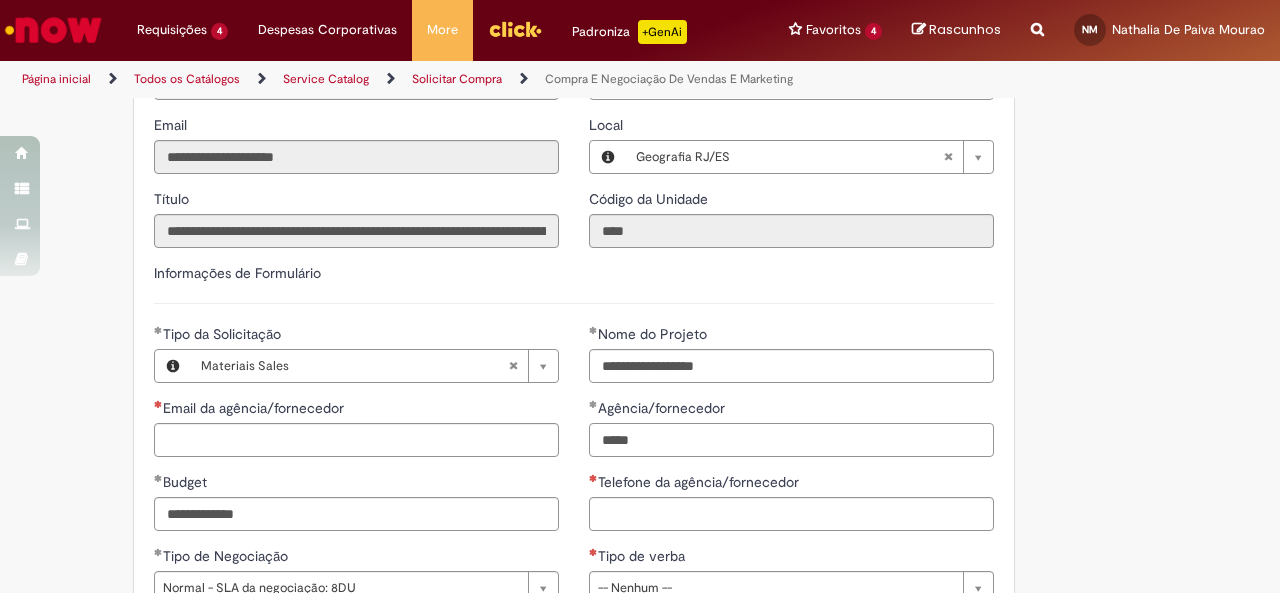 type on "*****" 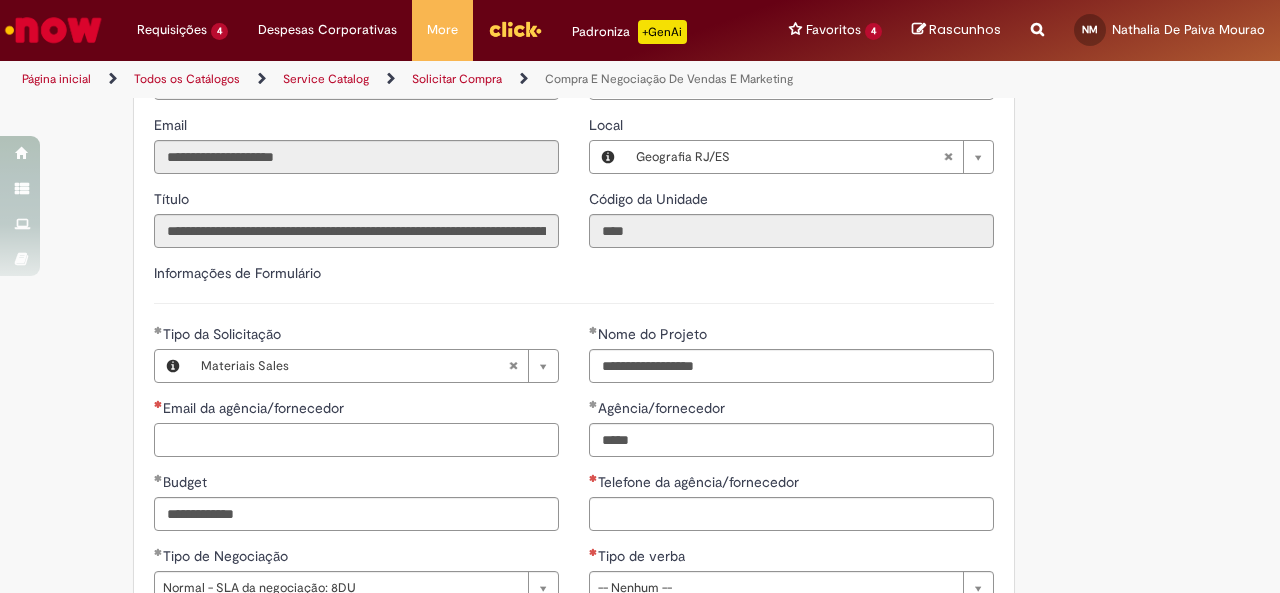 click on "Email da agência/fornecedor" at bounding box center (356, 440) 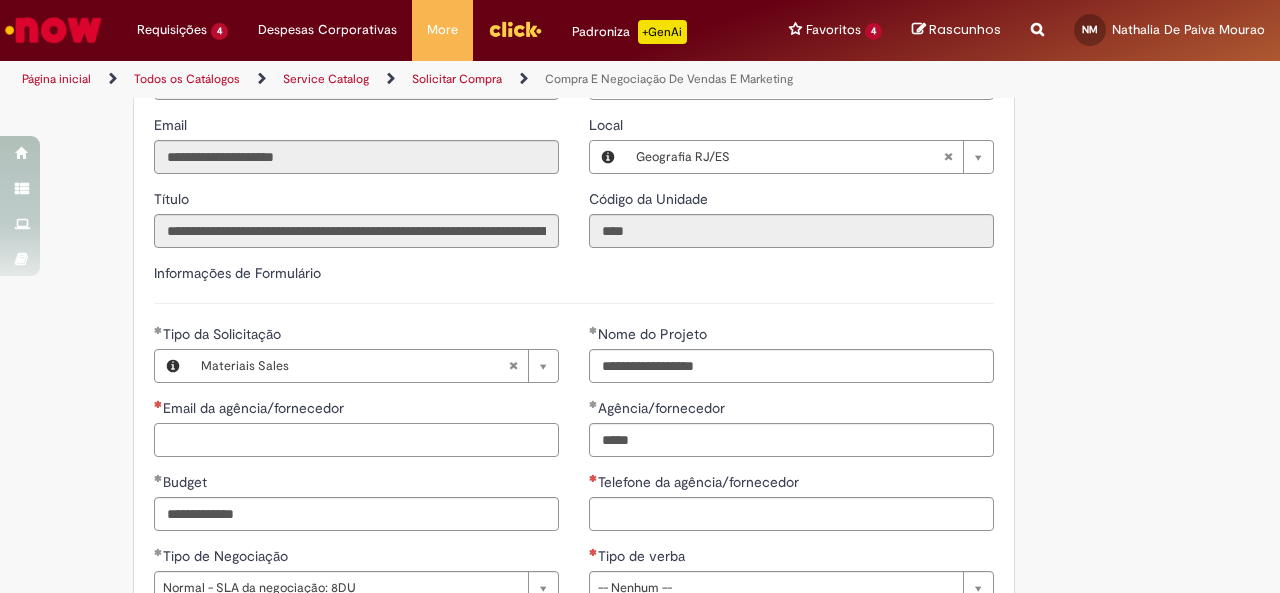 paste on "**********" 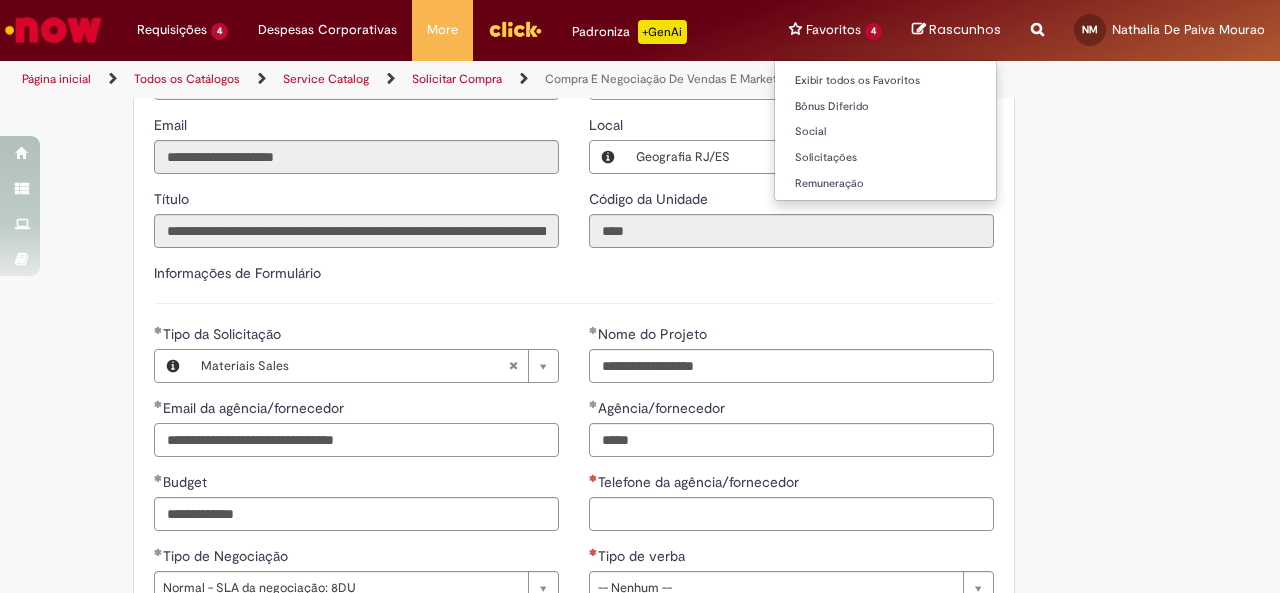 type on "**********" 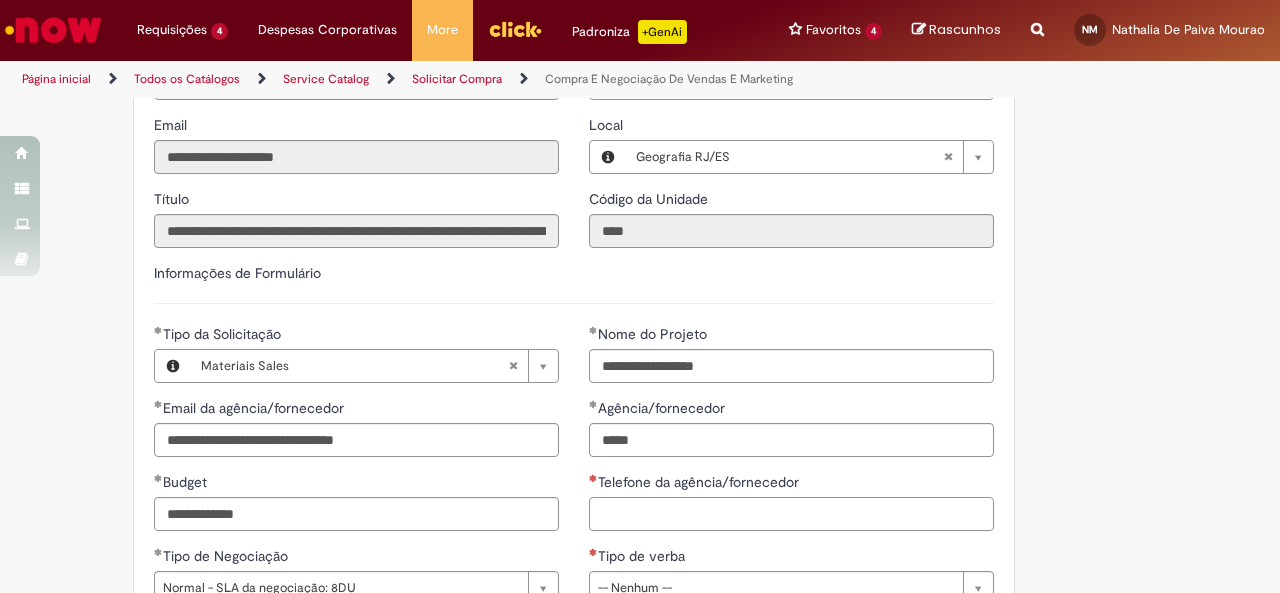 click on "Telefone da agência/fornecedor" at bounding box center (791, 514) 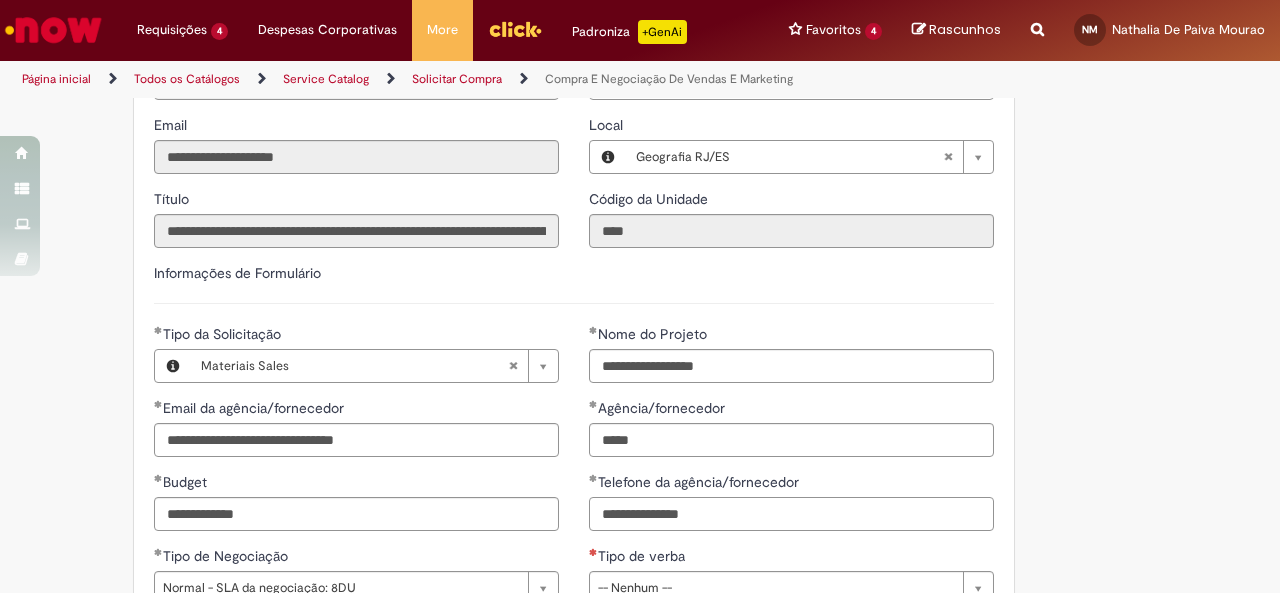type on "**********" 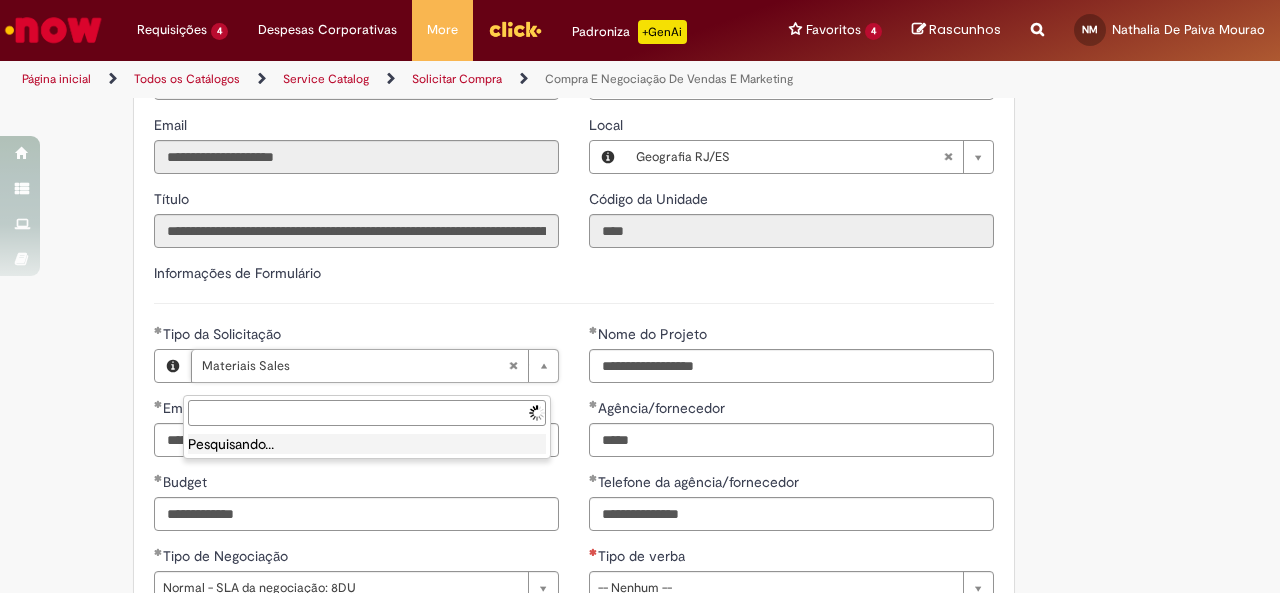 type 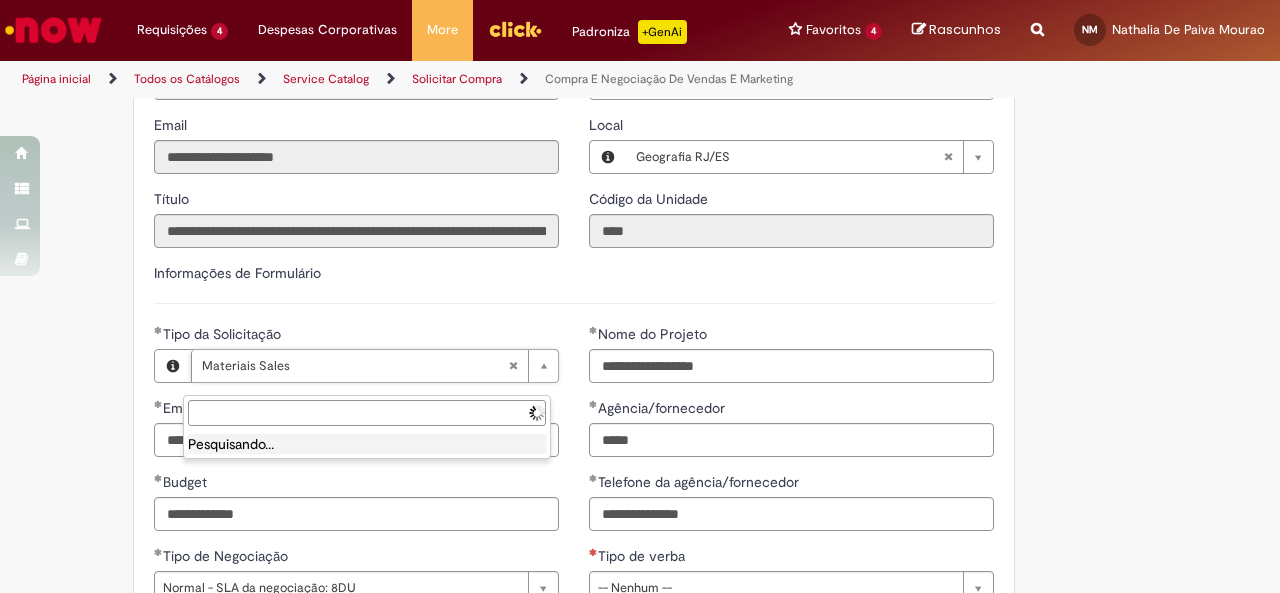 type 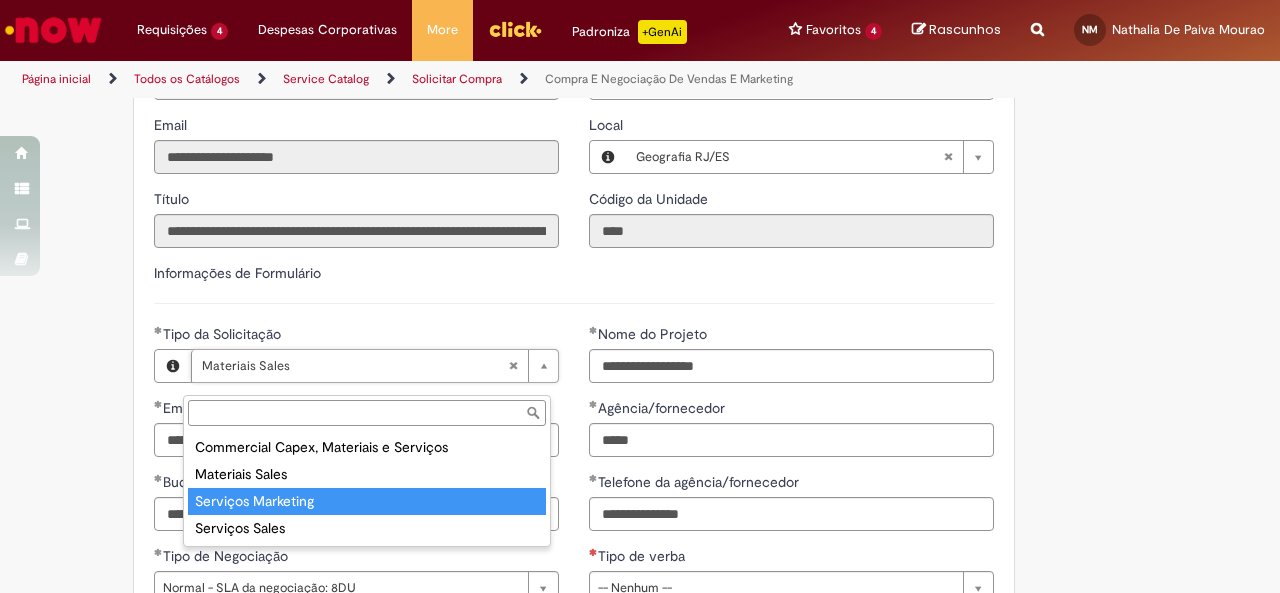 type on "**********" 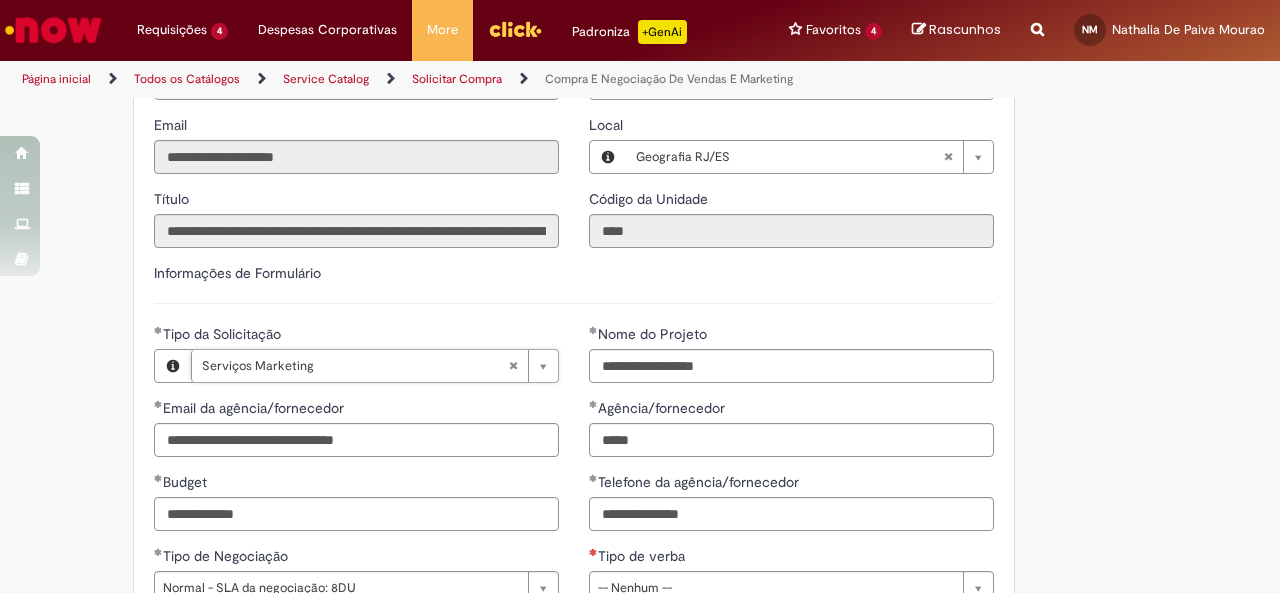 scroll, scrollTop: 0, scrollLeft: 91, axis: horizontal 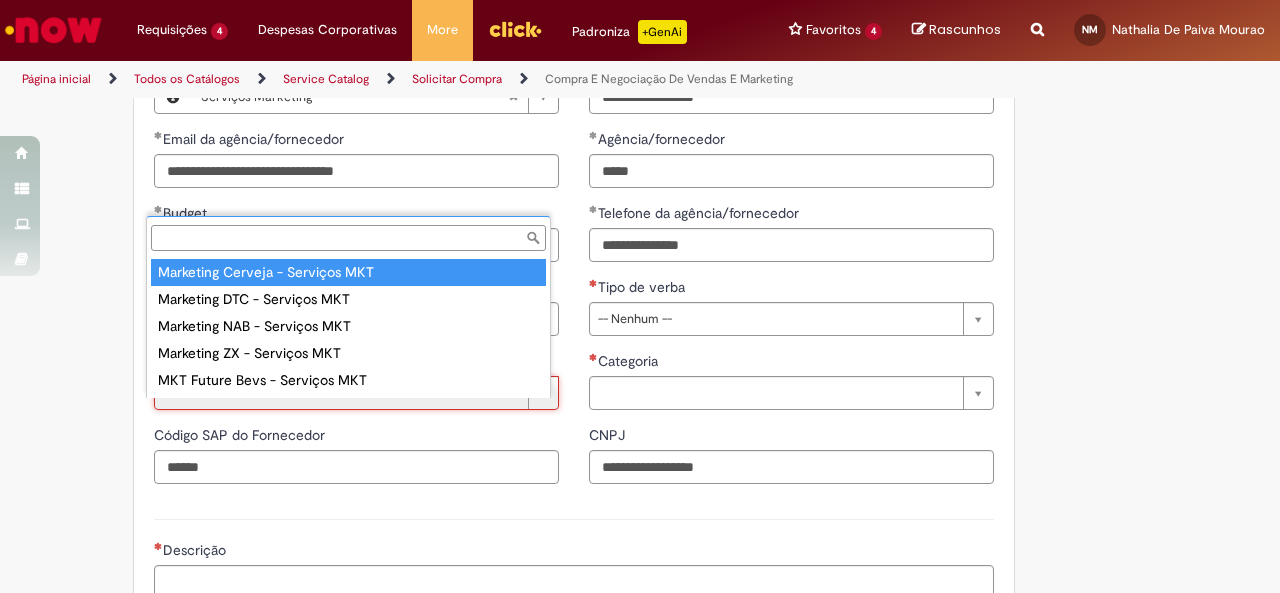type on "**********" 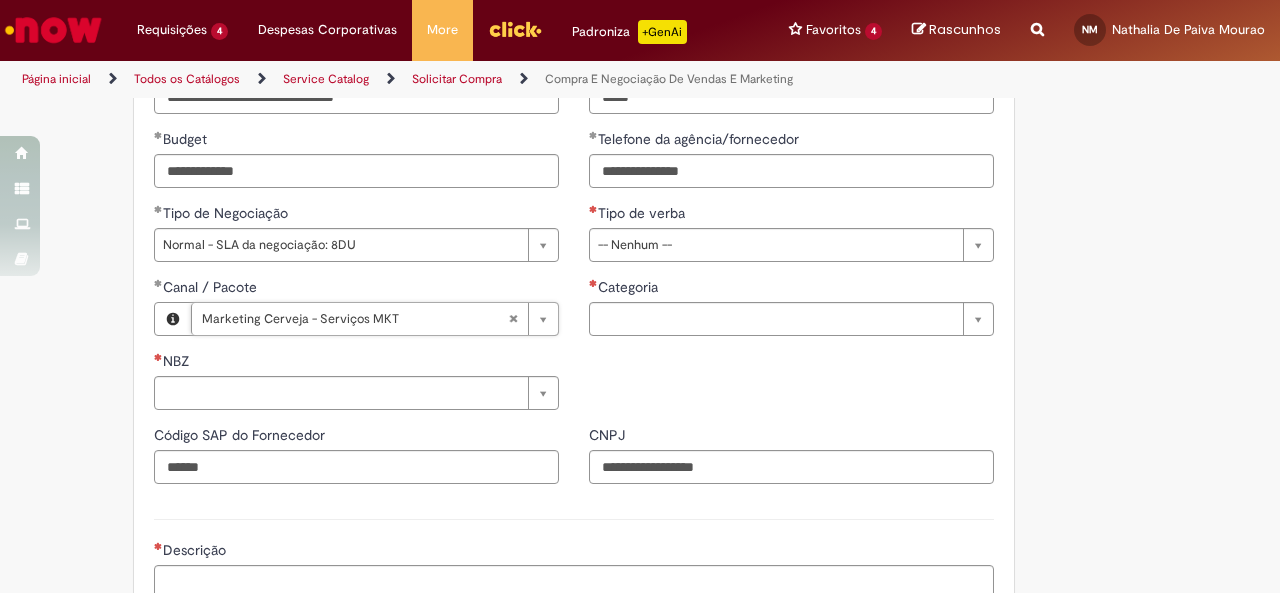 scroll, scrollTop: 1051, scrollLeft: 0, axis: vertical 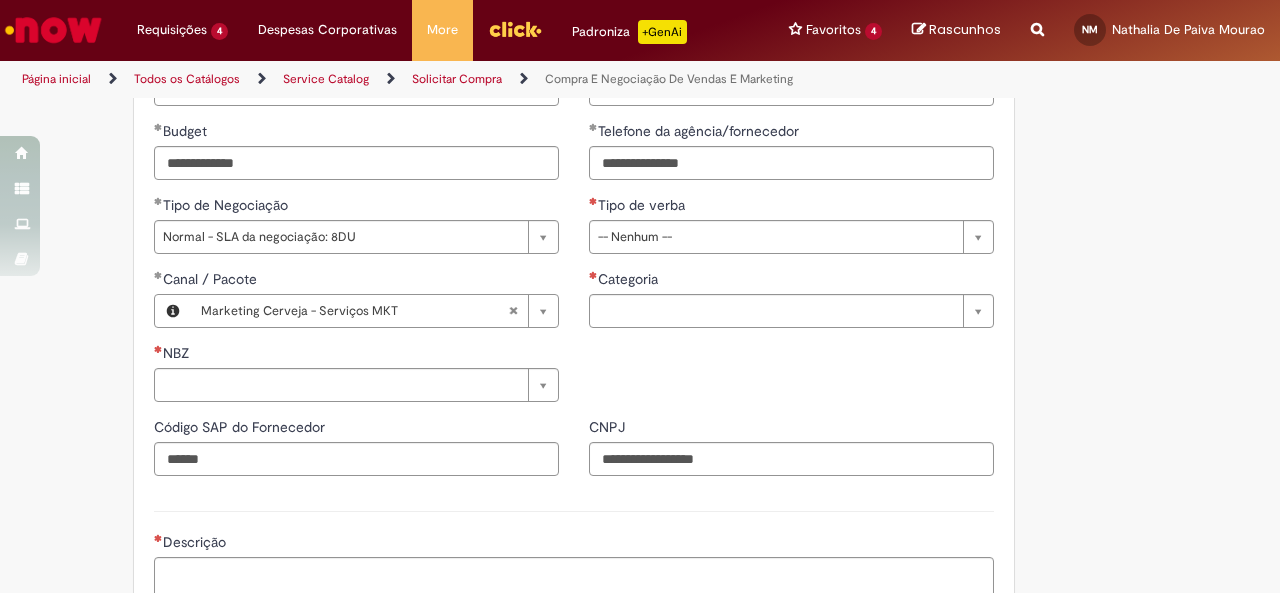 click on "NBZ" at bounding box center (356, 355) 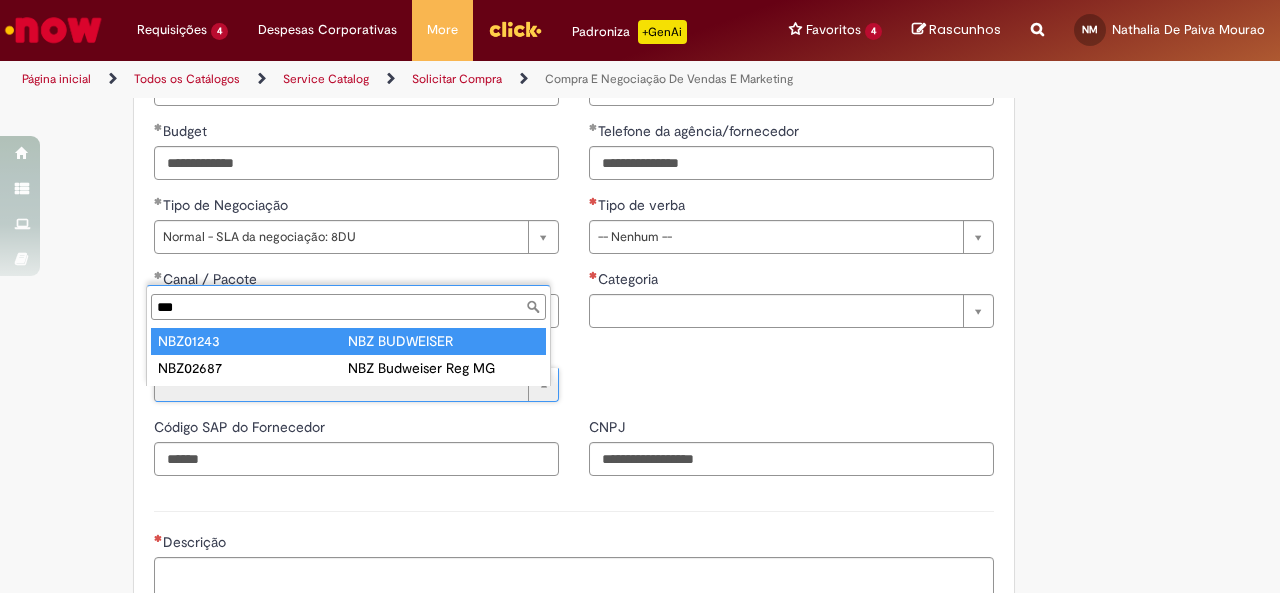 type on "***" 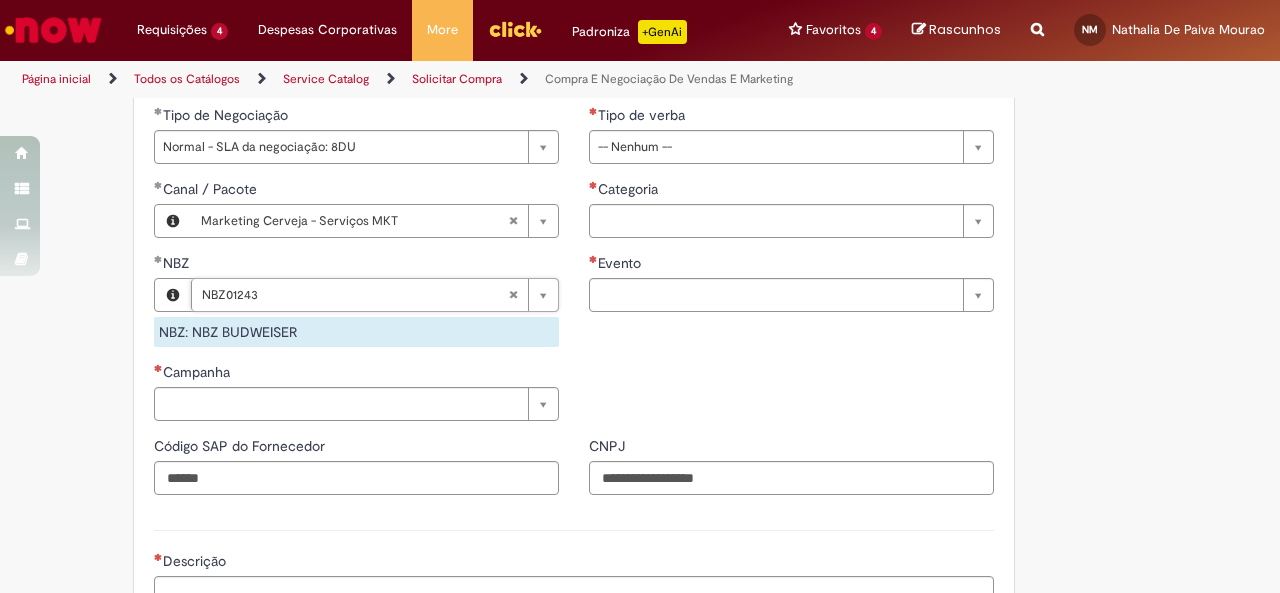 scroll, scrollTop: 1142, scrollLeft: 0, axis: vertical 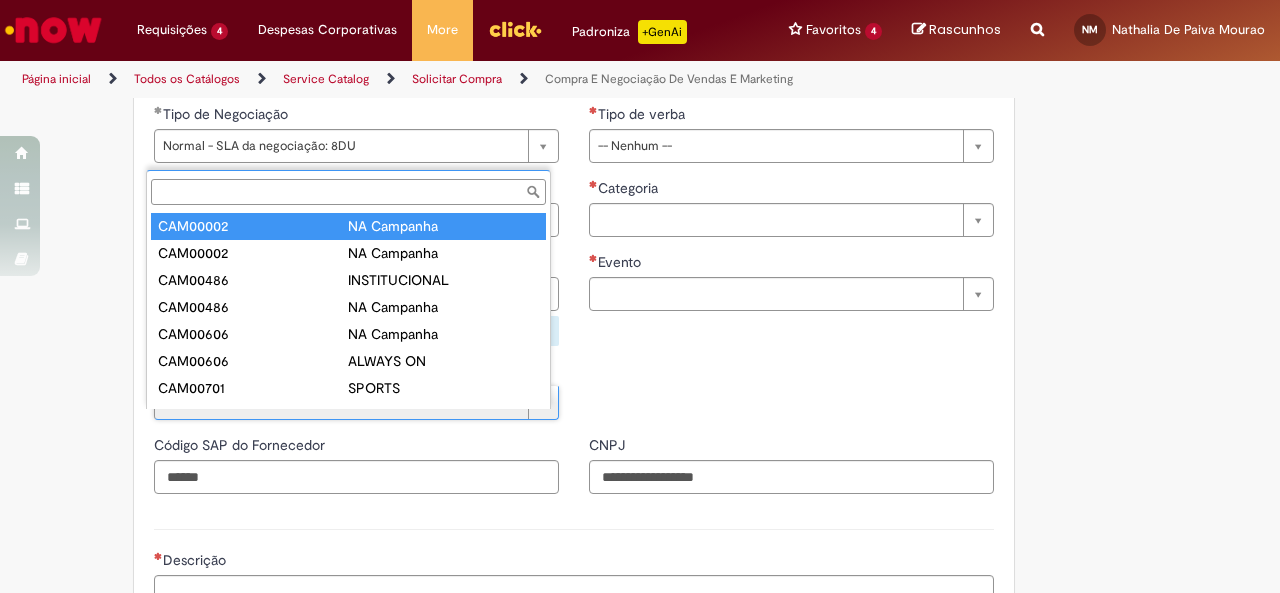 type on "********" 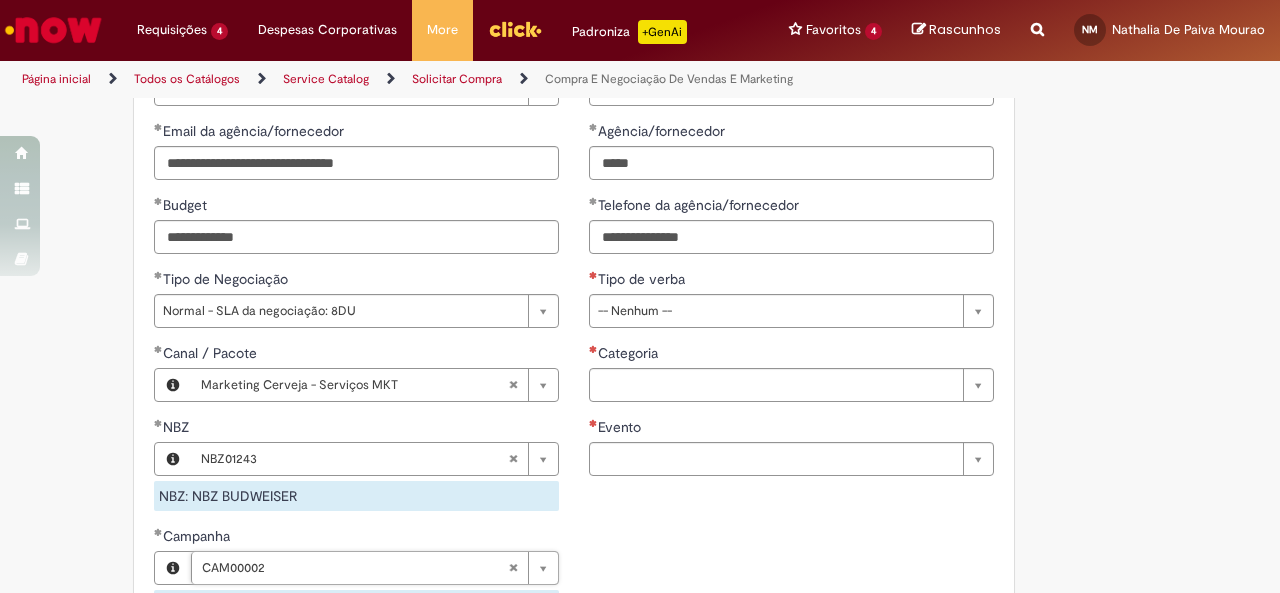 scroll, scrollTop: 956, scrollLeft: 0, axis: vertical 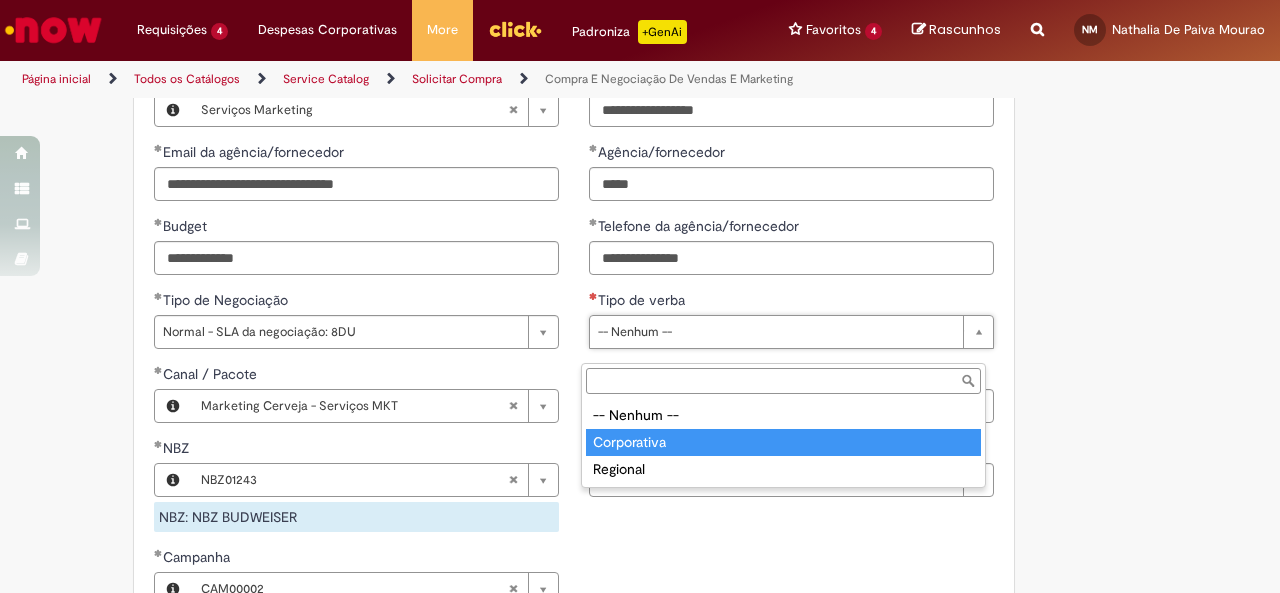 type on "**********" 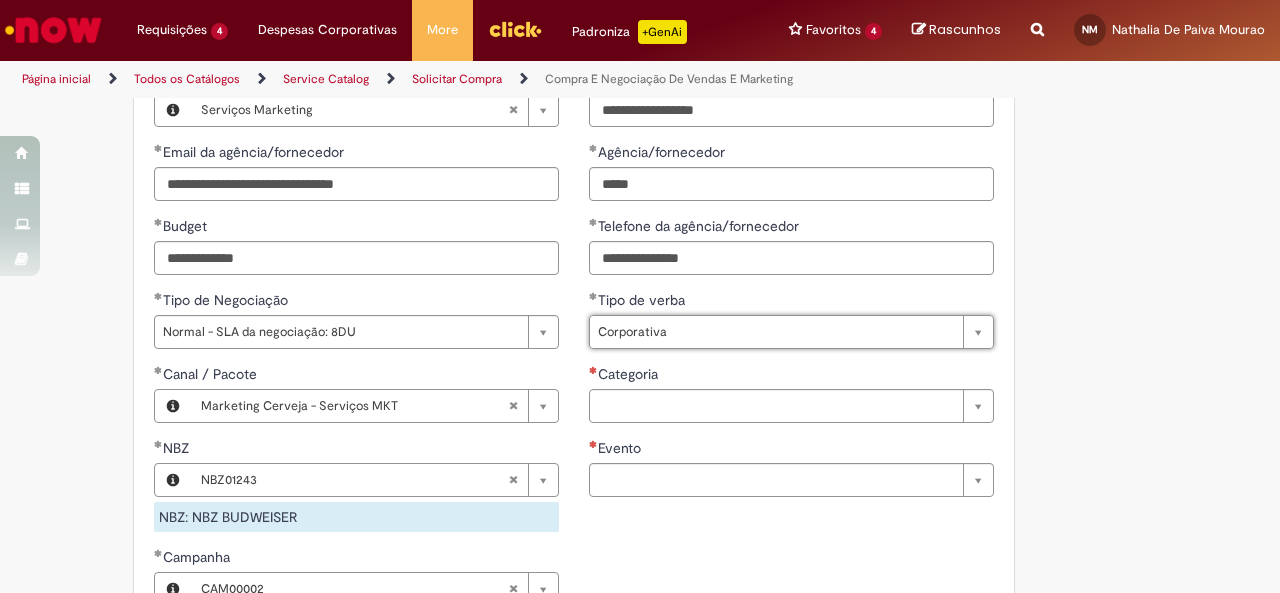 click on "Categoria" at bounding box center [791, 376] 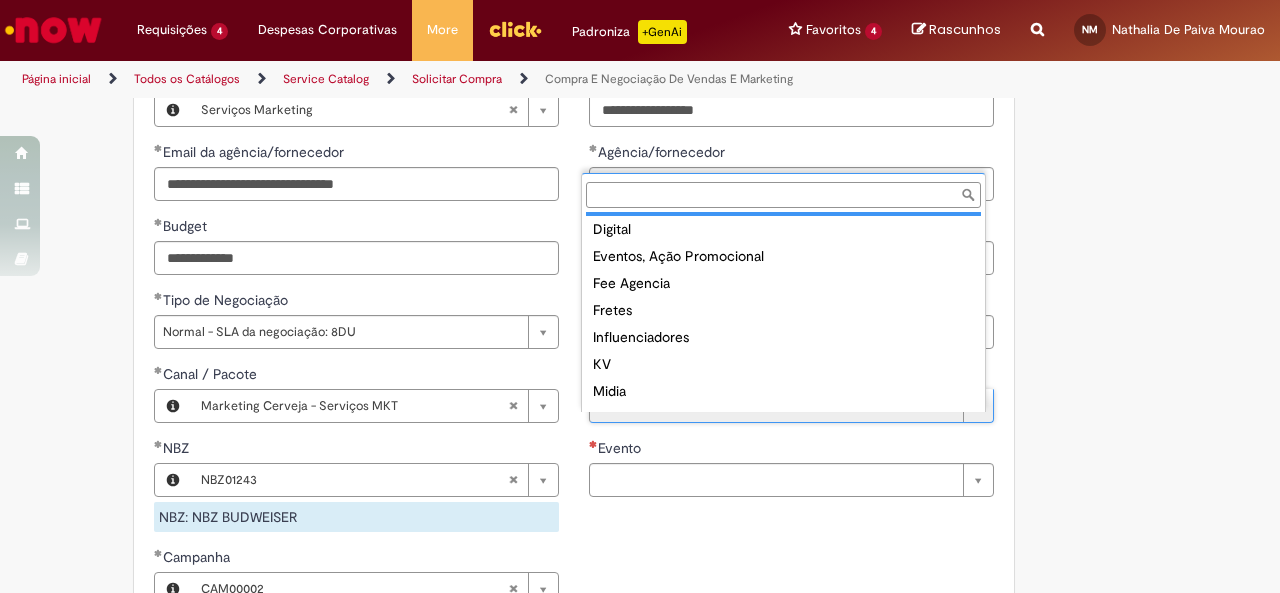 scroll, scrollTop: 105, scrollLeft: 0, axis: vertical 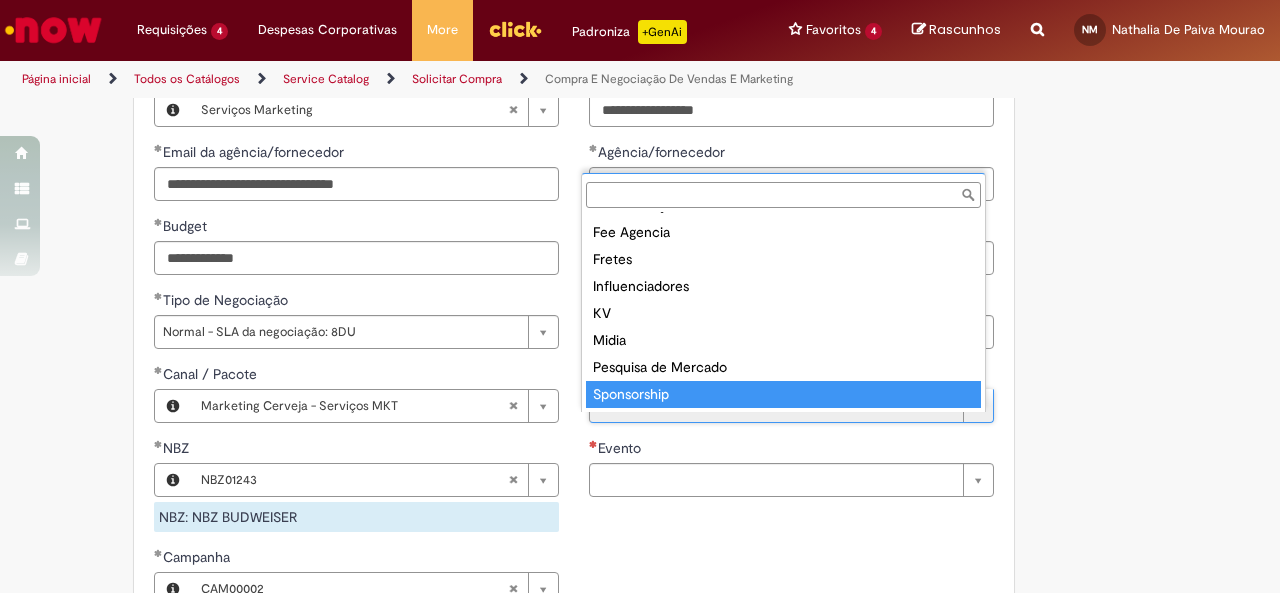 type on "**********" 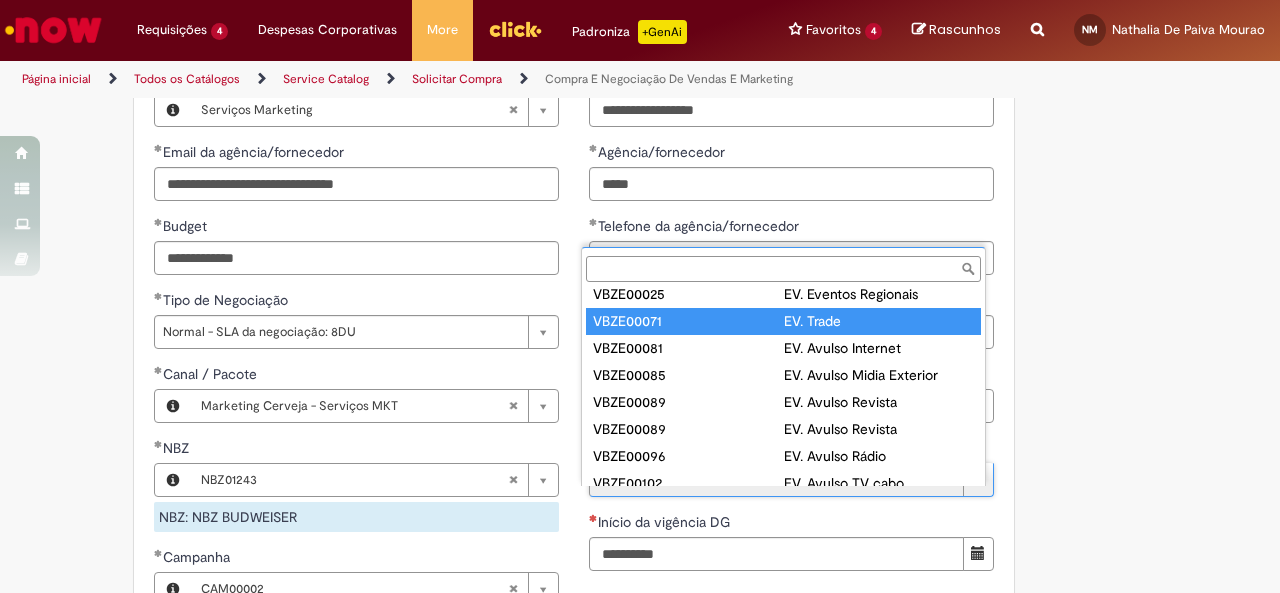 scroll, scrollTop: 0, scrollLeft: 0, axis: both 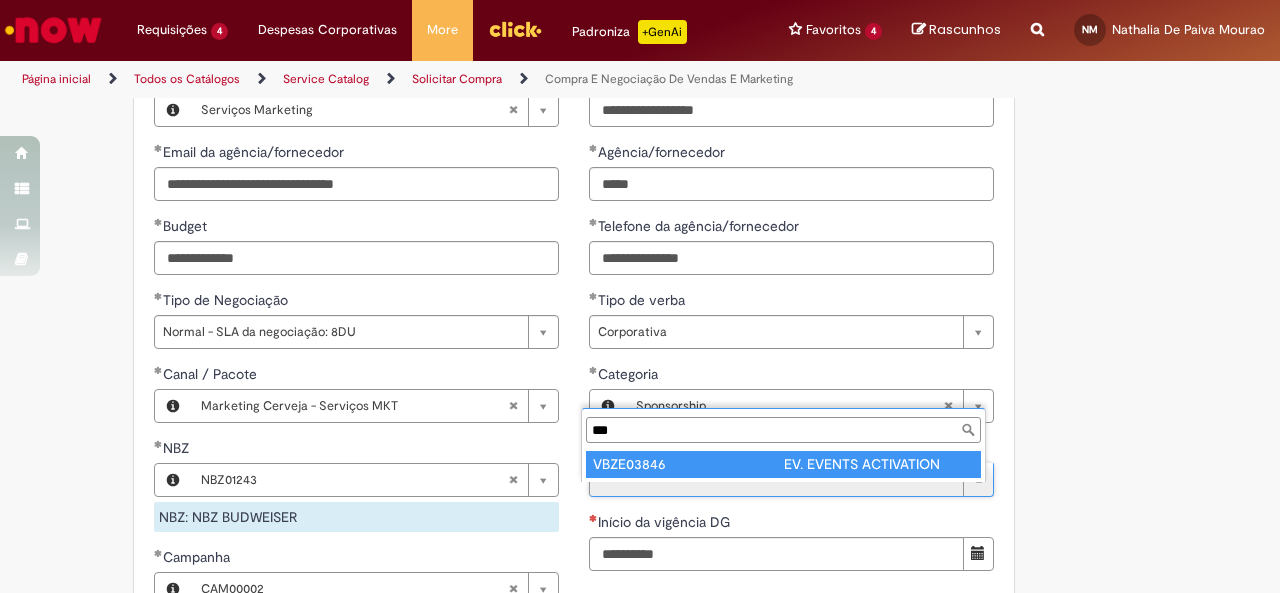 type on "***" 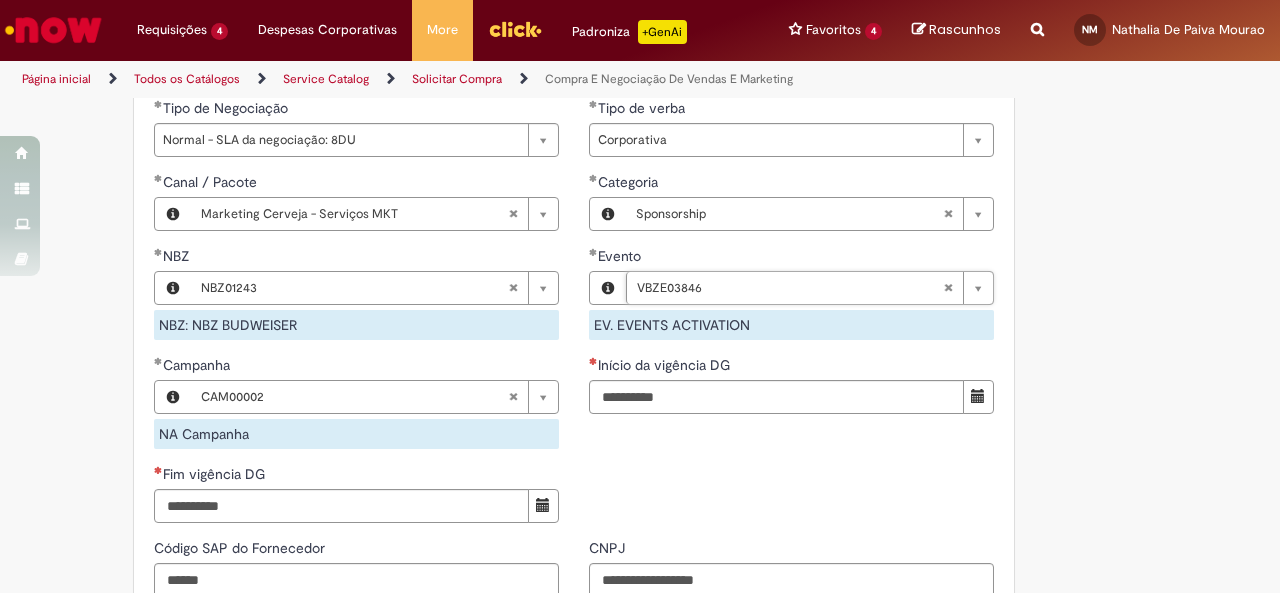 scroll, scrollTop: 1150, scrollLeft: 0, axis: vertical 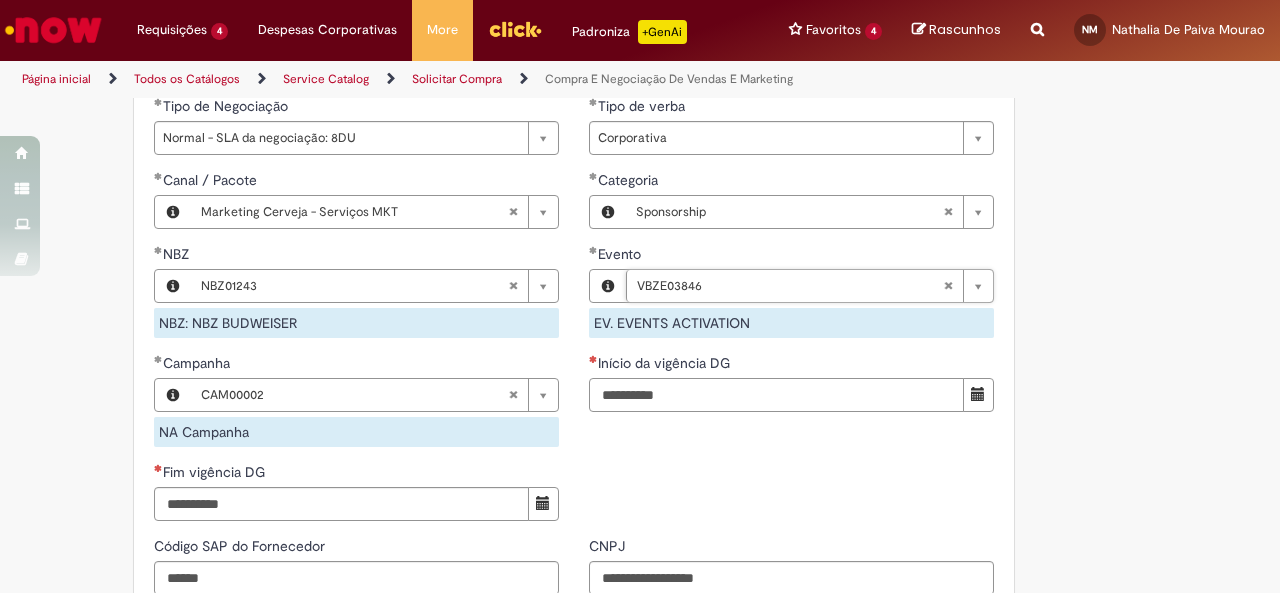 click on "Início da vigência DG" at bounding box center [776, 395] 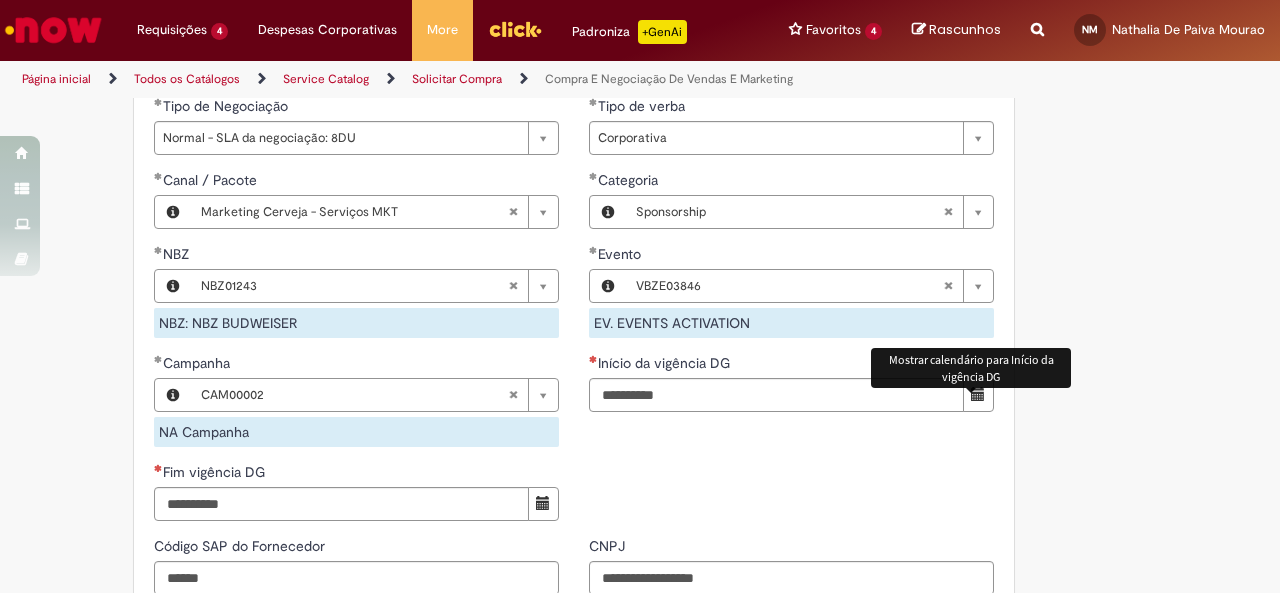 click at bounding box center [978, 395] 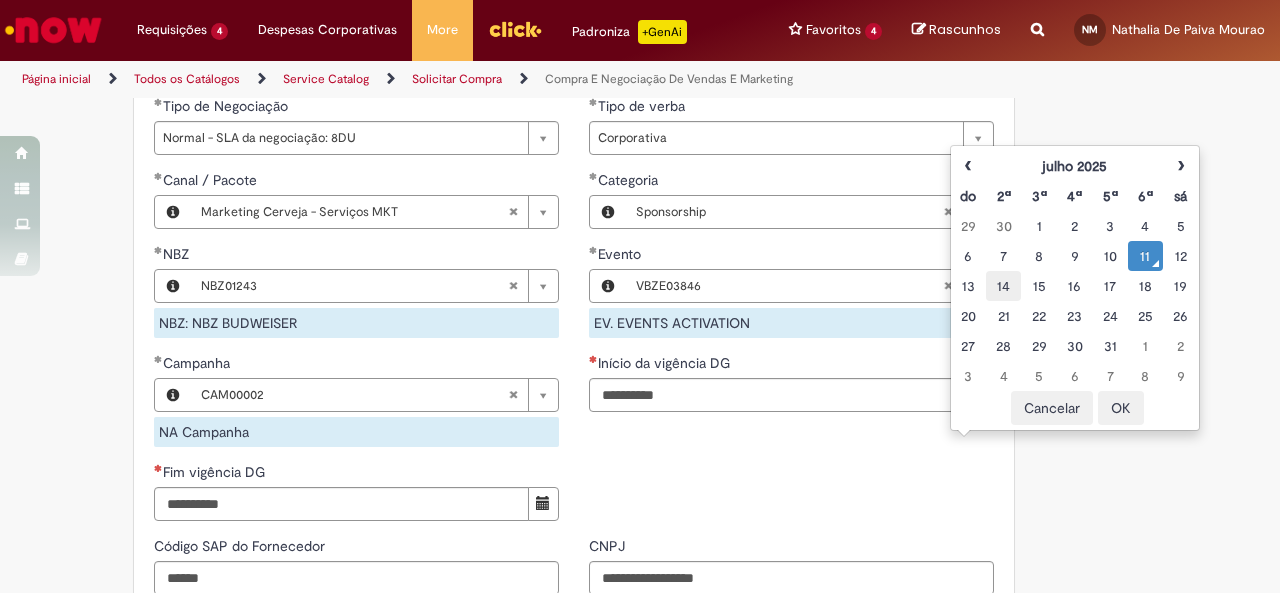 click on "14" at bounding box center [1003, 286] 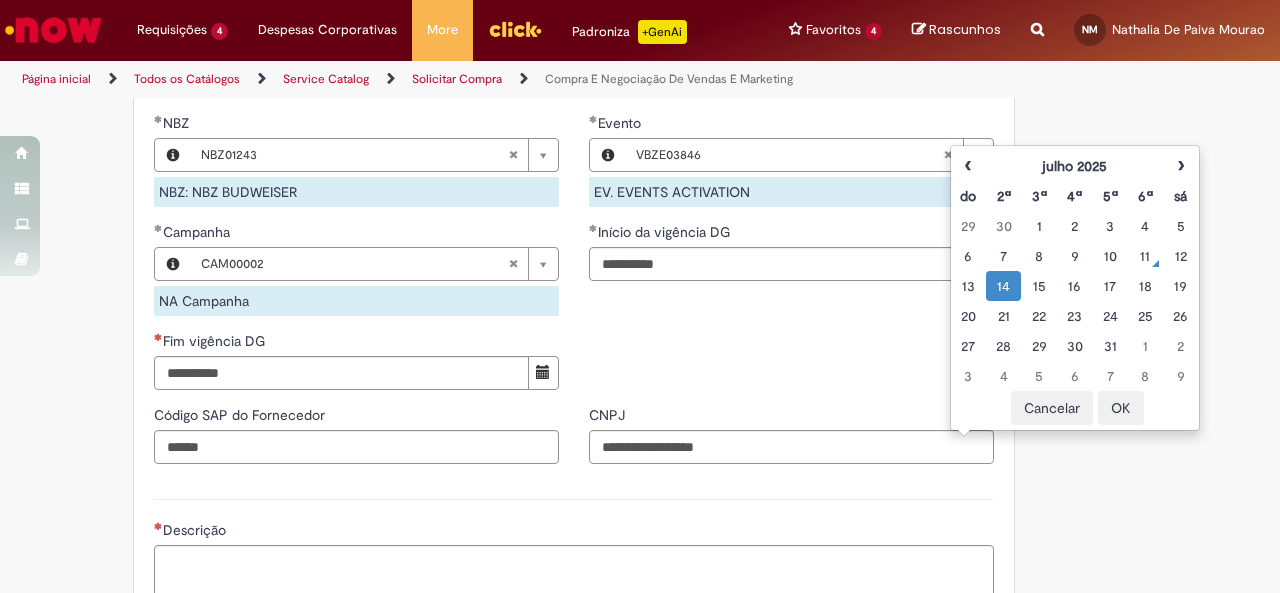 scroll, scrollTop: 1310, scrollLeft: 0, axis: vertical 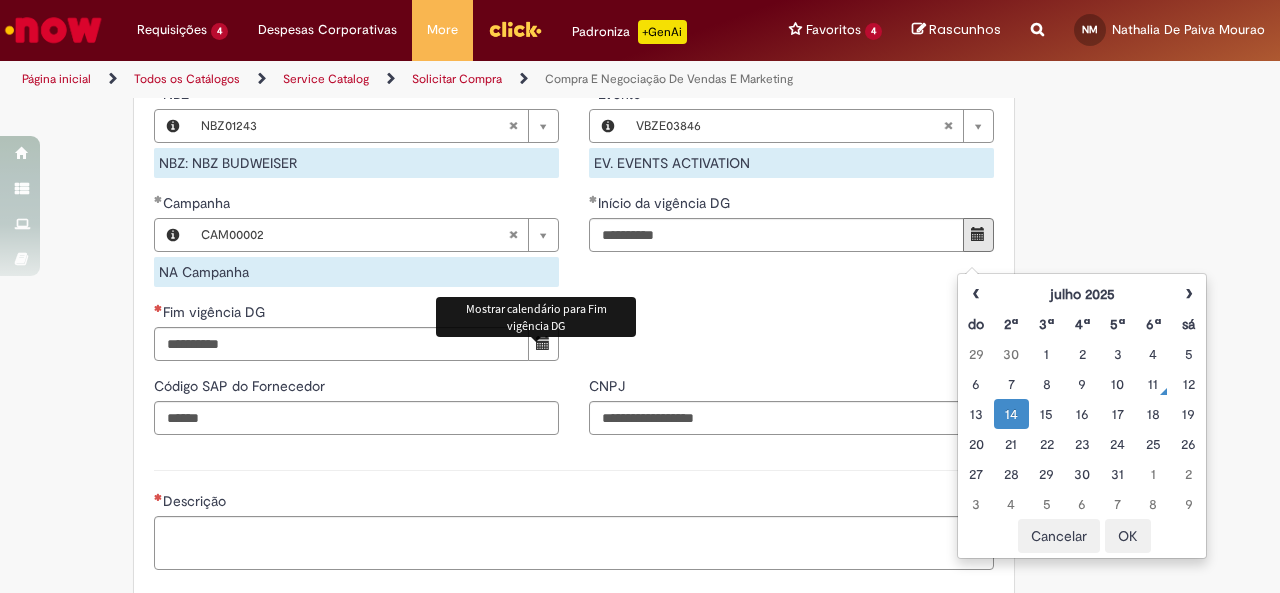 click at bounding box center (543, 344) 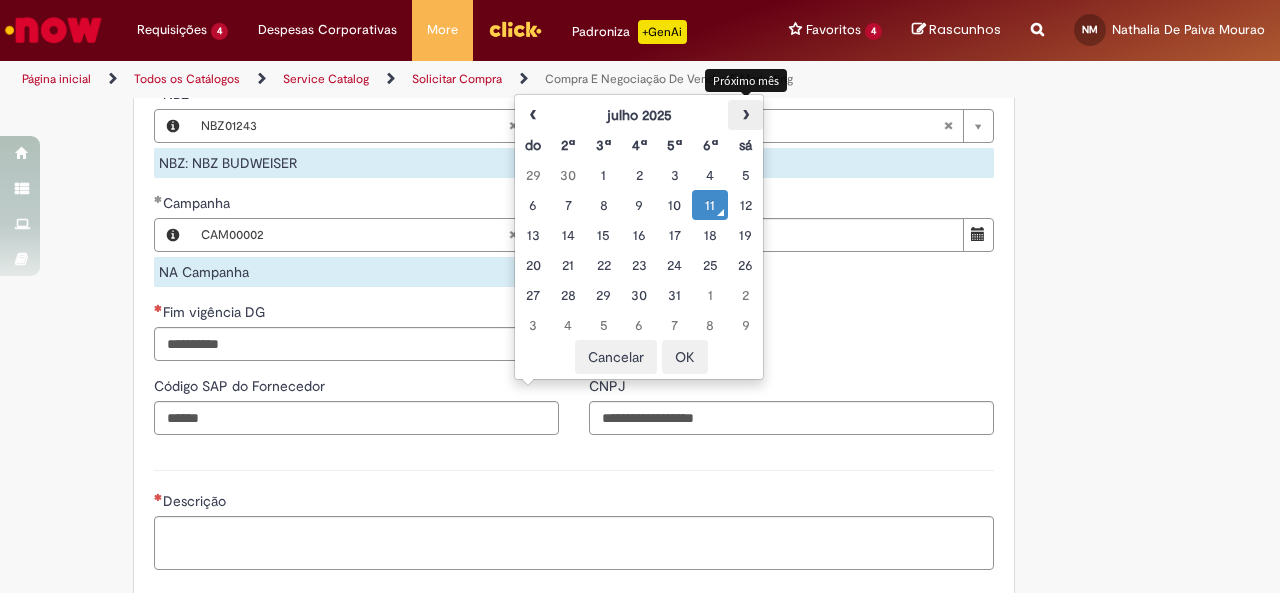 click on "›" at bounding box center (745, 115) 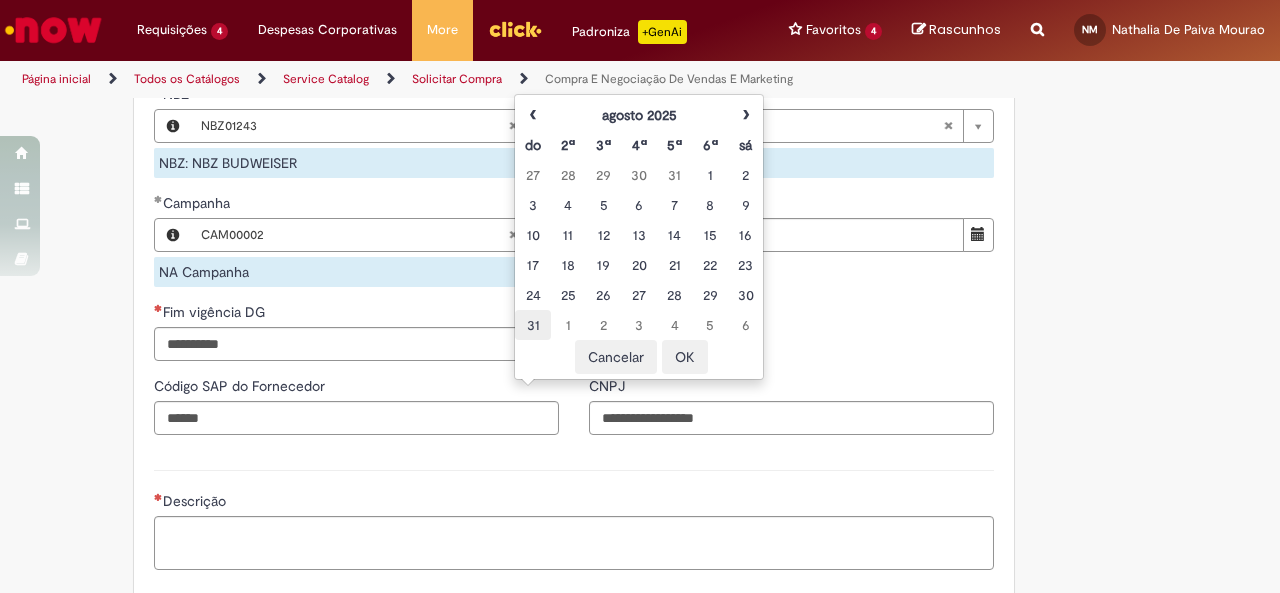 click on "31" at bounding box center (532, 325) 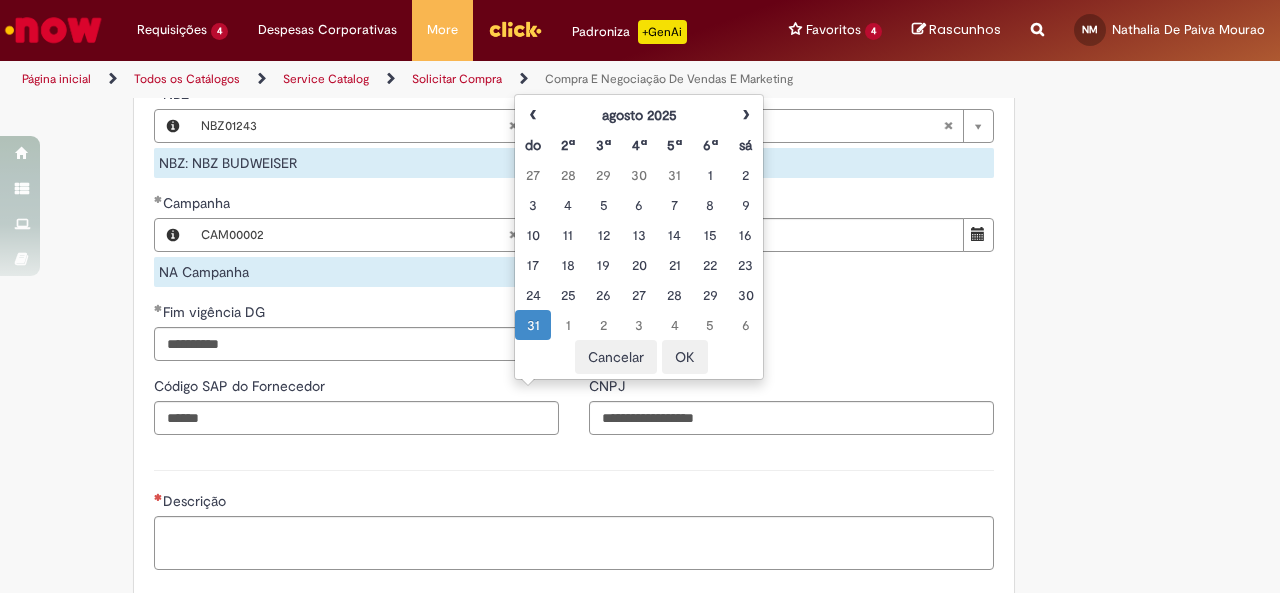 click on "OK" at bounding box center [685, 357] 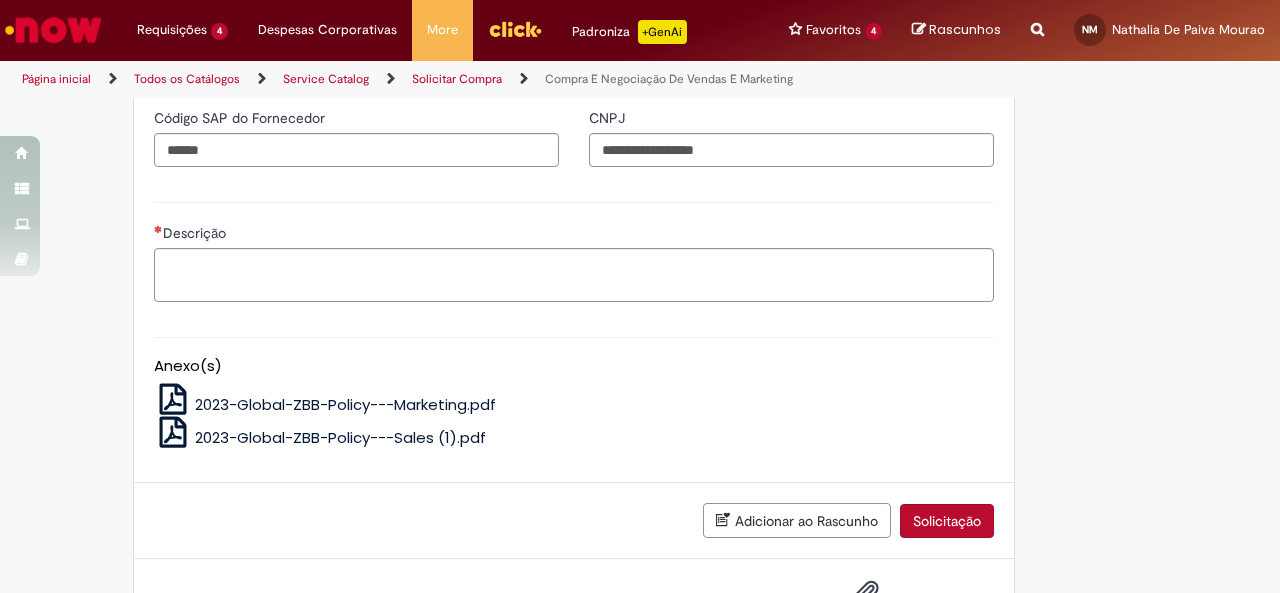 scroll, scrollTop: 1587, scrollLeft: 0, axis: vertical 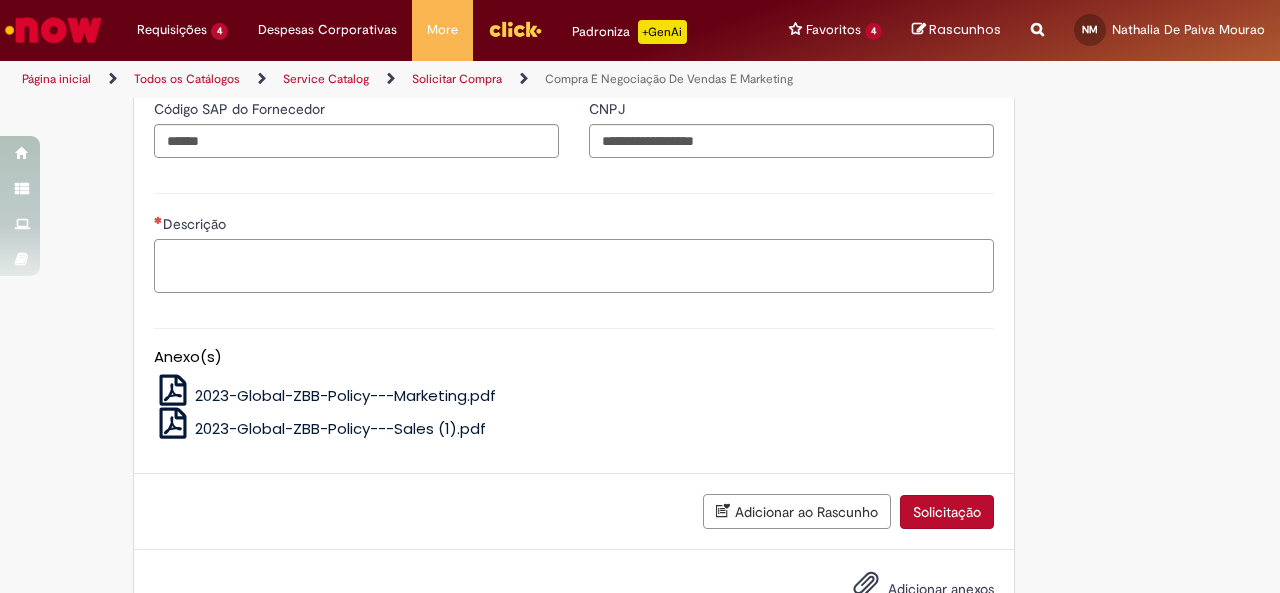 click on "Descrição" at bounding box center [574, 265] 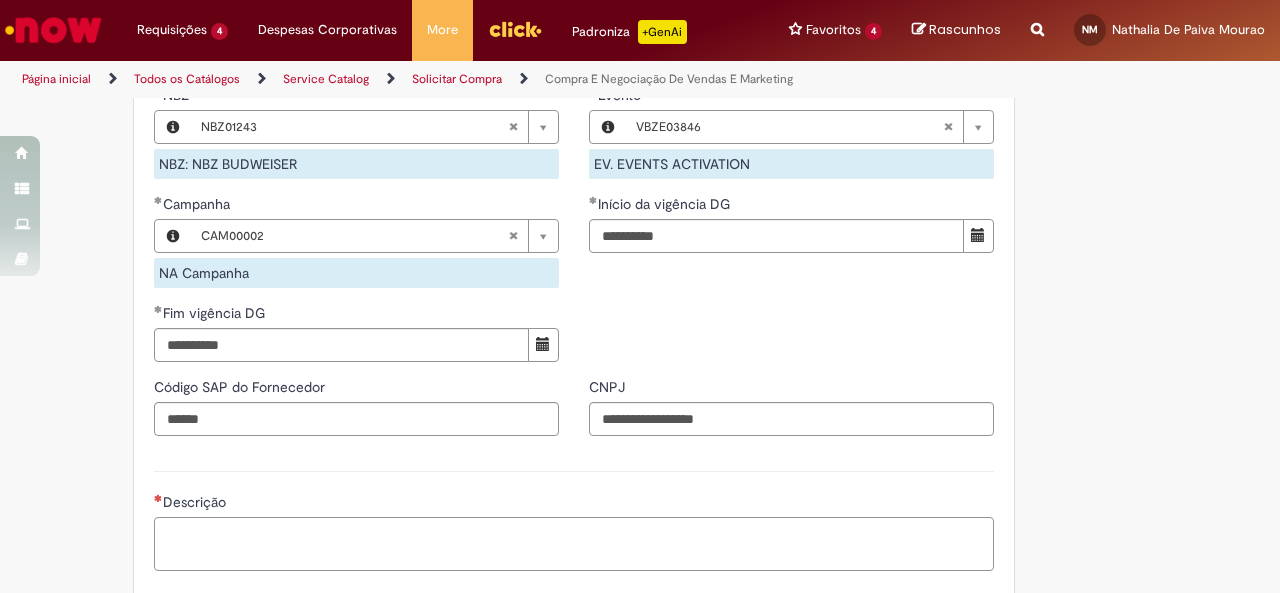 scroll, scrollTop: 1348, scrollLeft: 0, axis: vertical 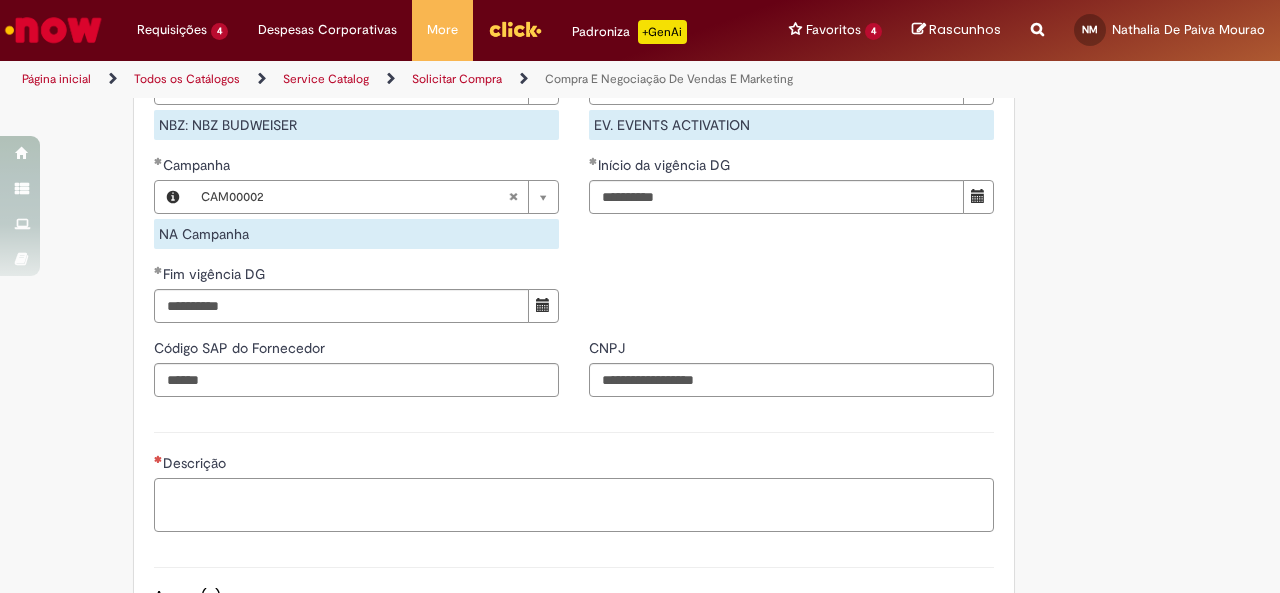 click on "Descrição" at bounding box center (574, 504) 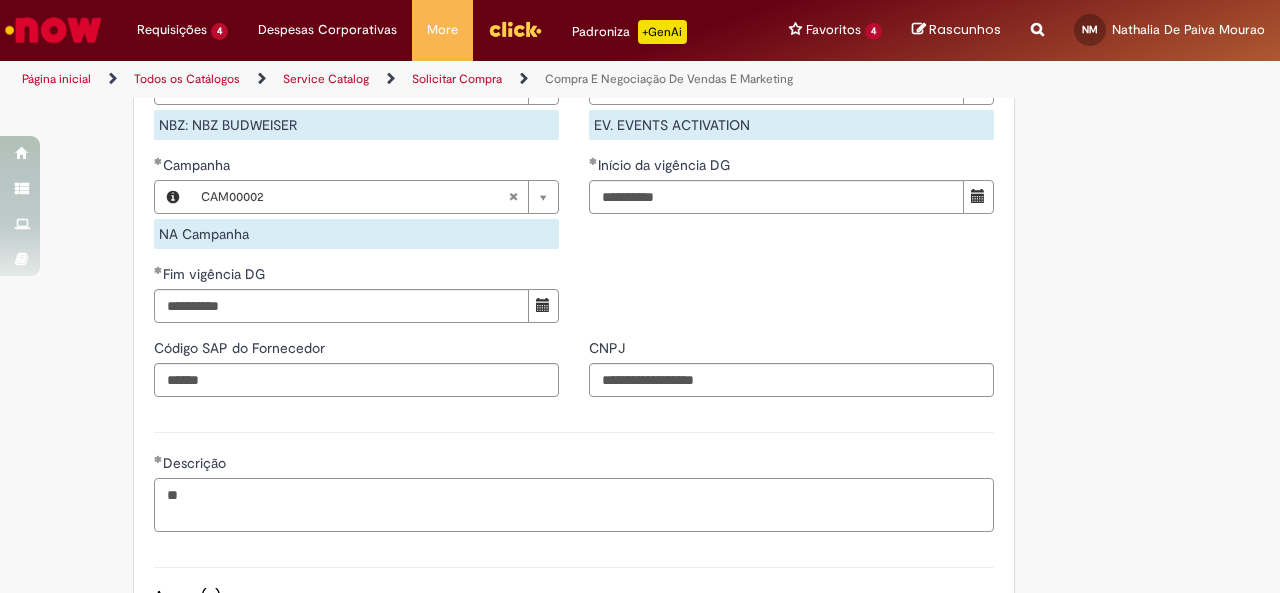 type on "*" 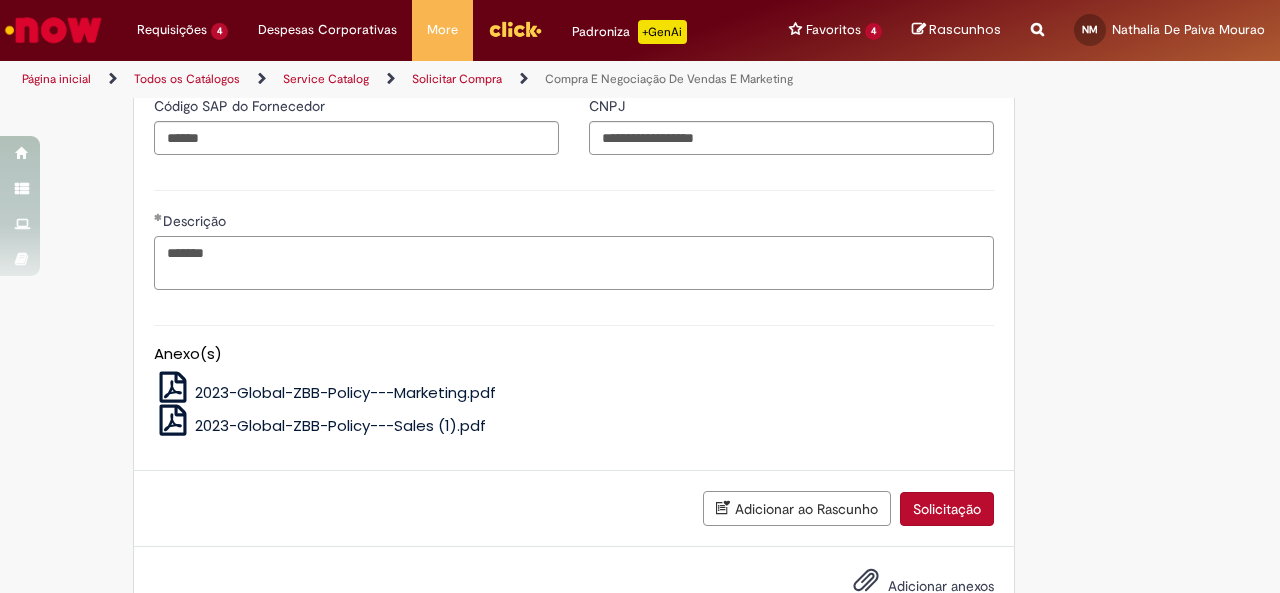 scroll, scrollTop: 1668, scrollLeft: 0, axis: vertical 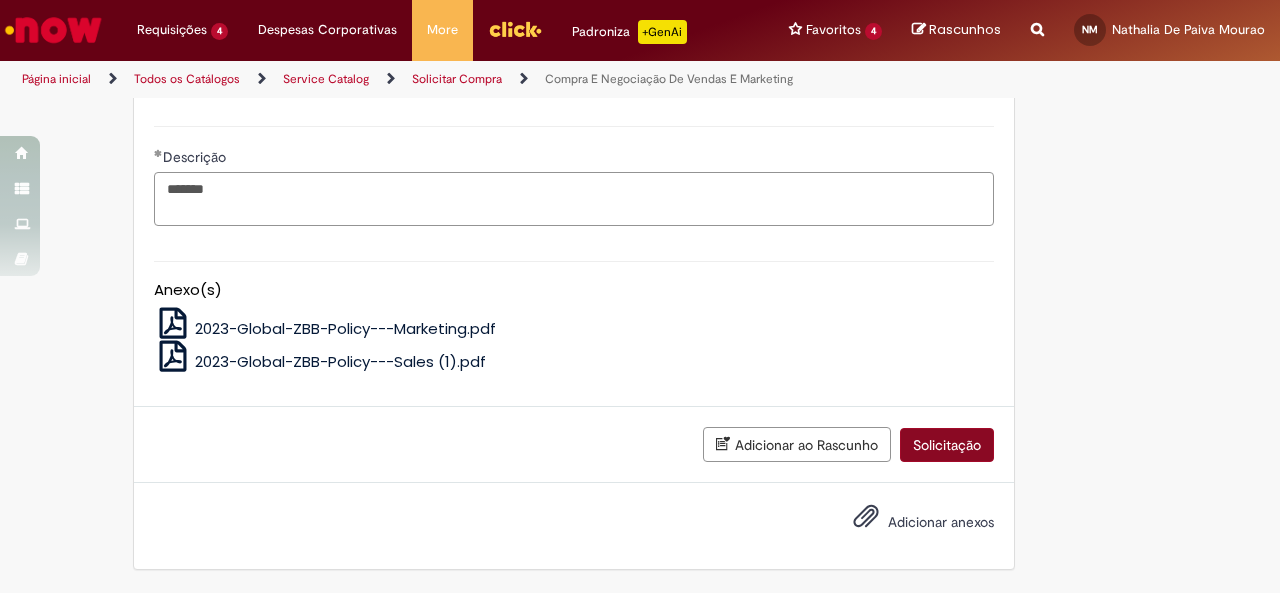 type on "*******" 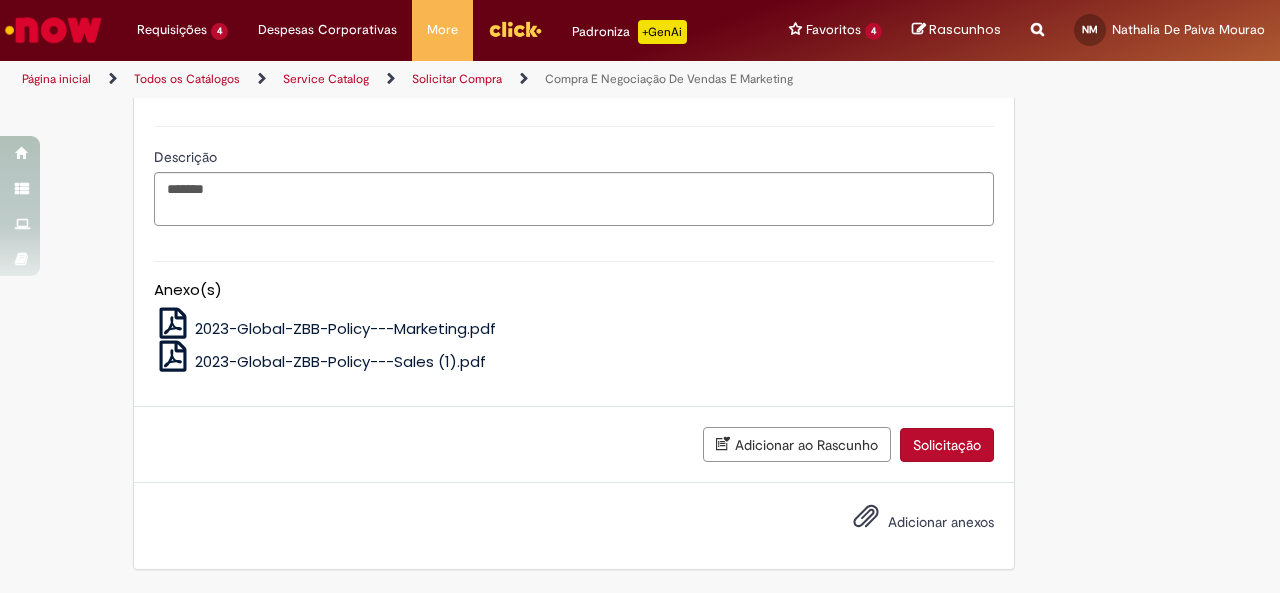 click on "Solicitação" at bounding box center (947, 445) 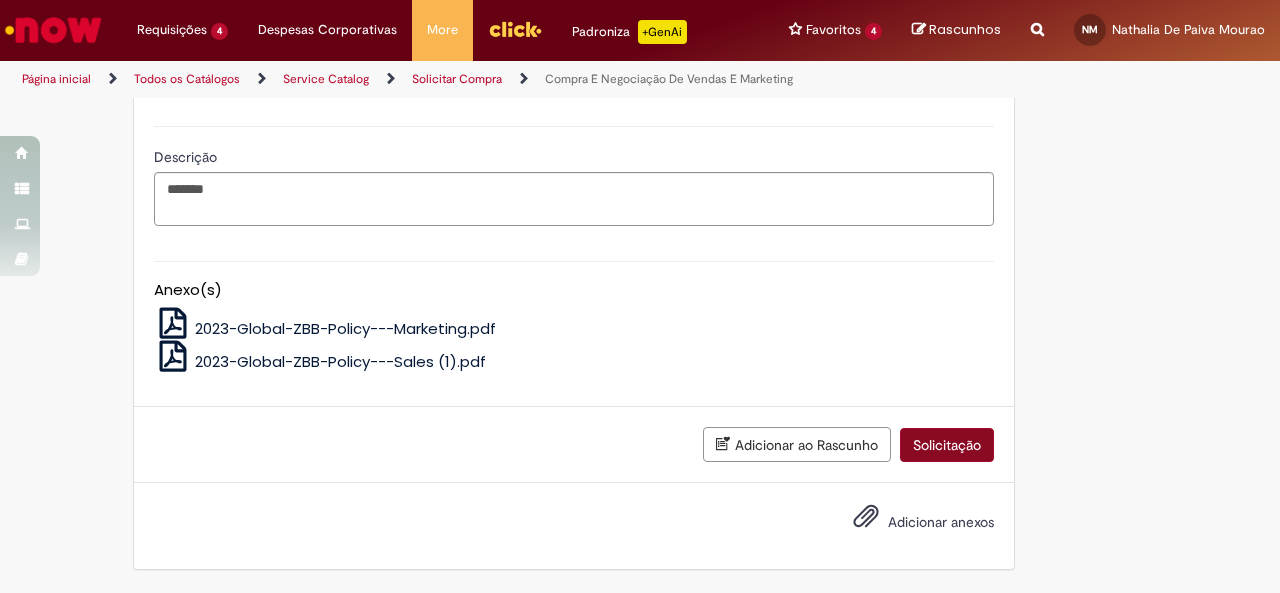 scroll, scrollTop: 1622, scrollLeft: 0, axis: vertical 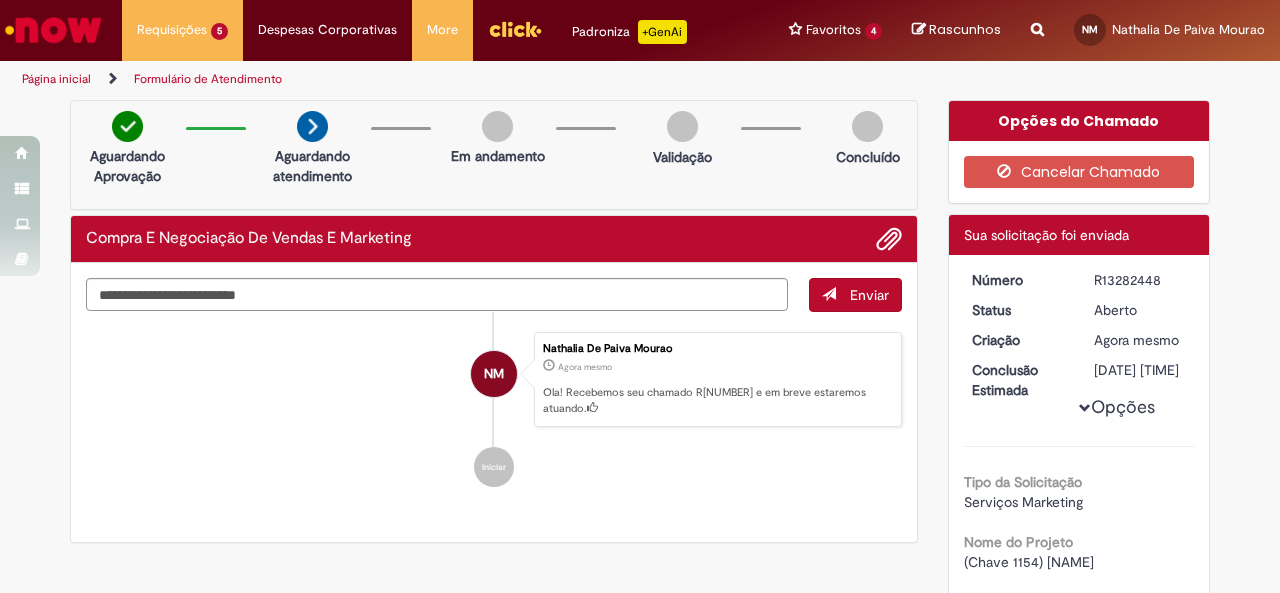 click on "R13282448" at bounding box center [1140, 280] 